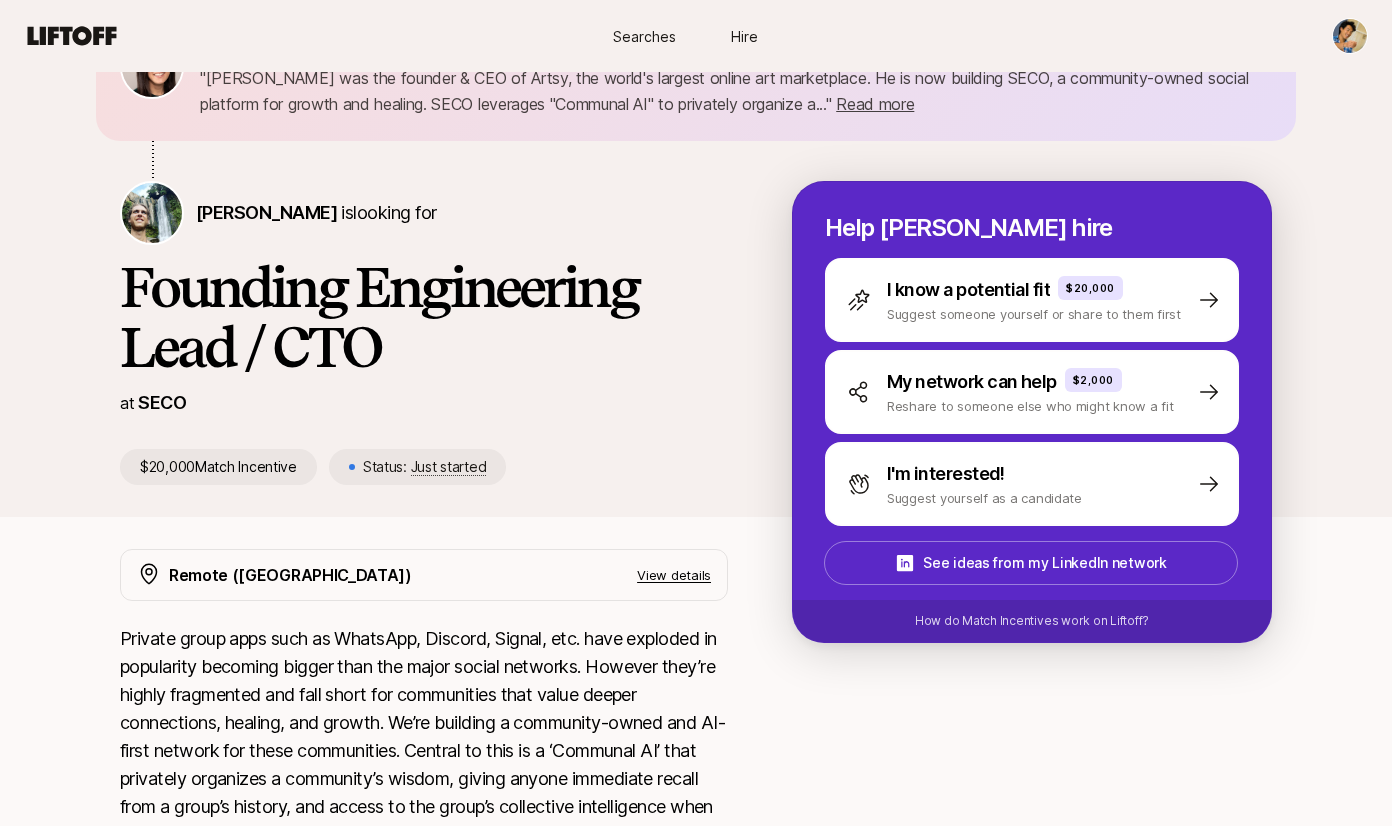 scroll, scrollTop: 0, scrollLeft: 0, axis: both 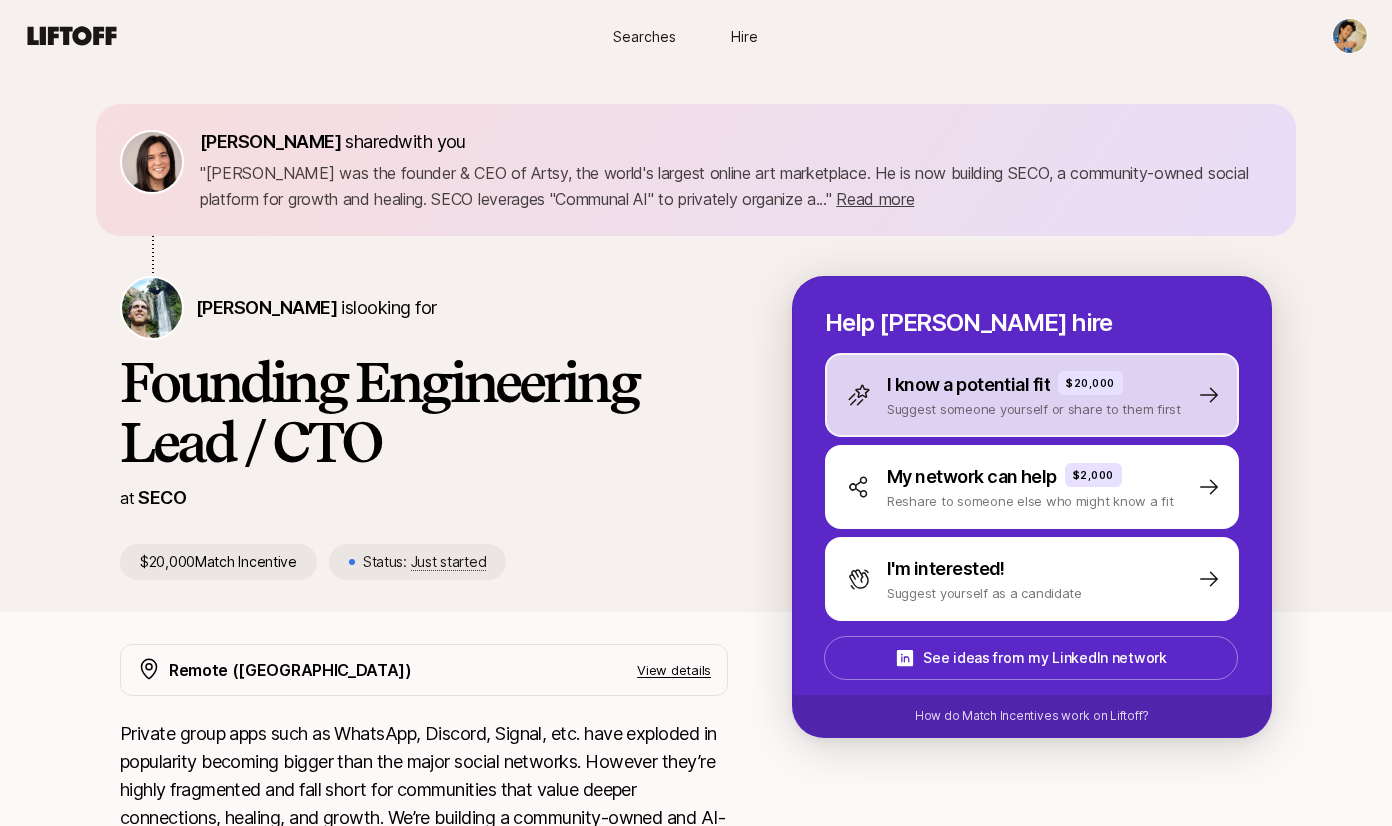 click on "I know a potential fit" at bounding box center [968, 385] 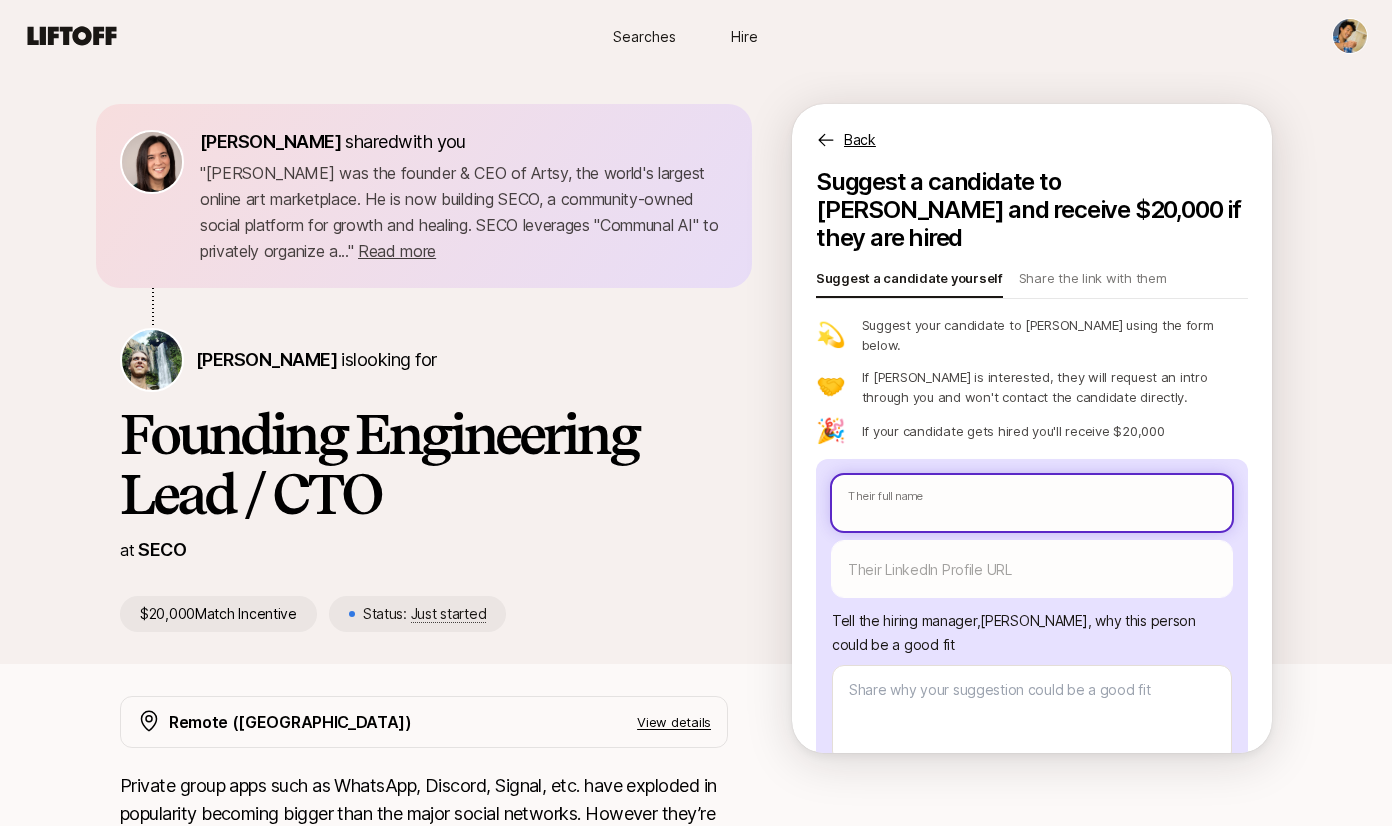 click at bounding box center (1032, 503) 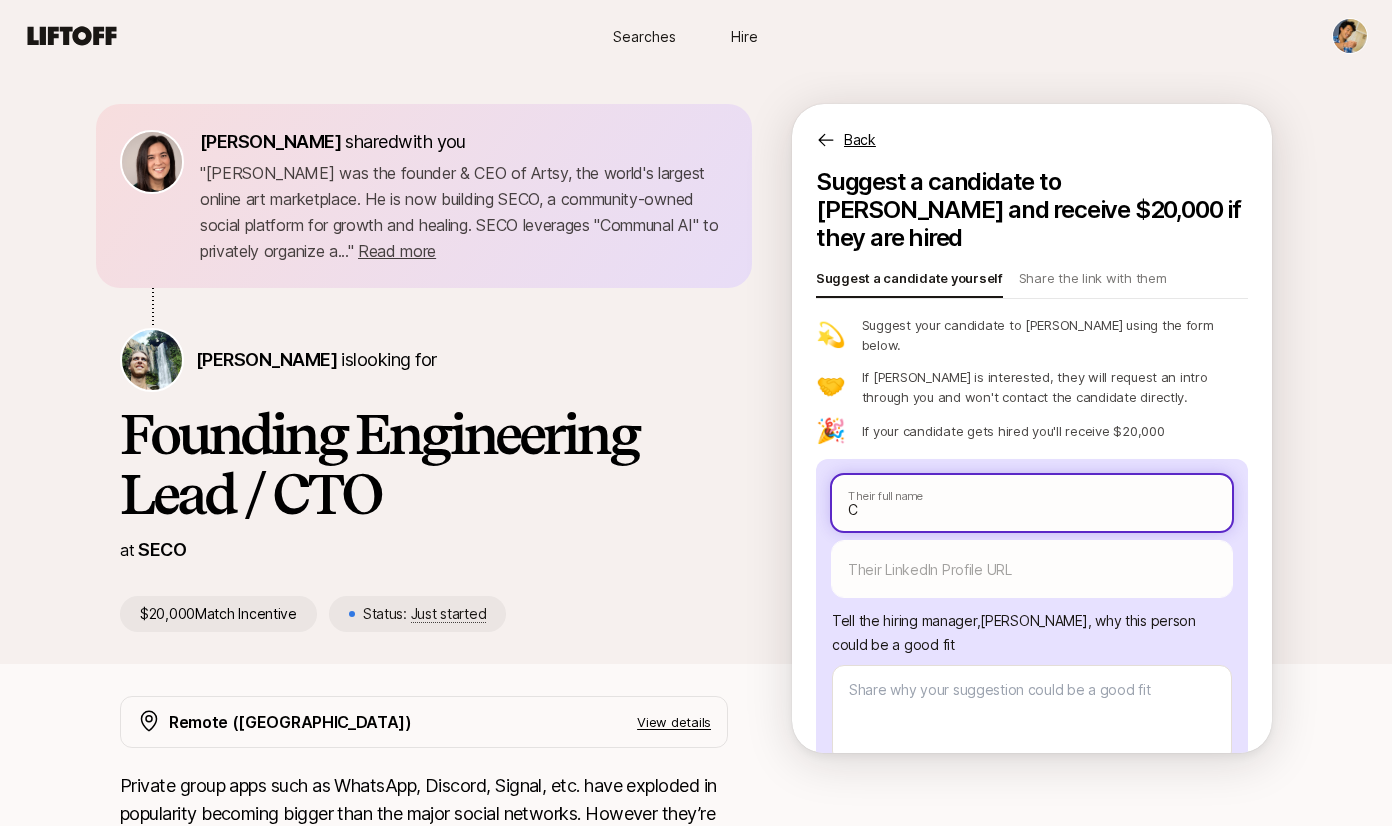 type on "x" 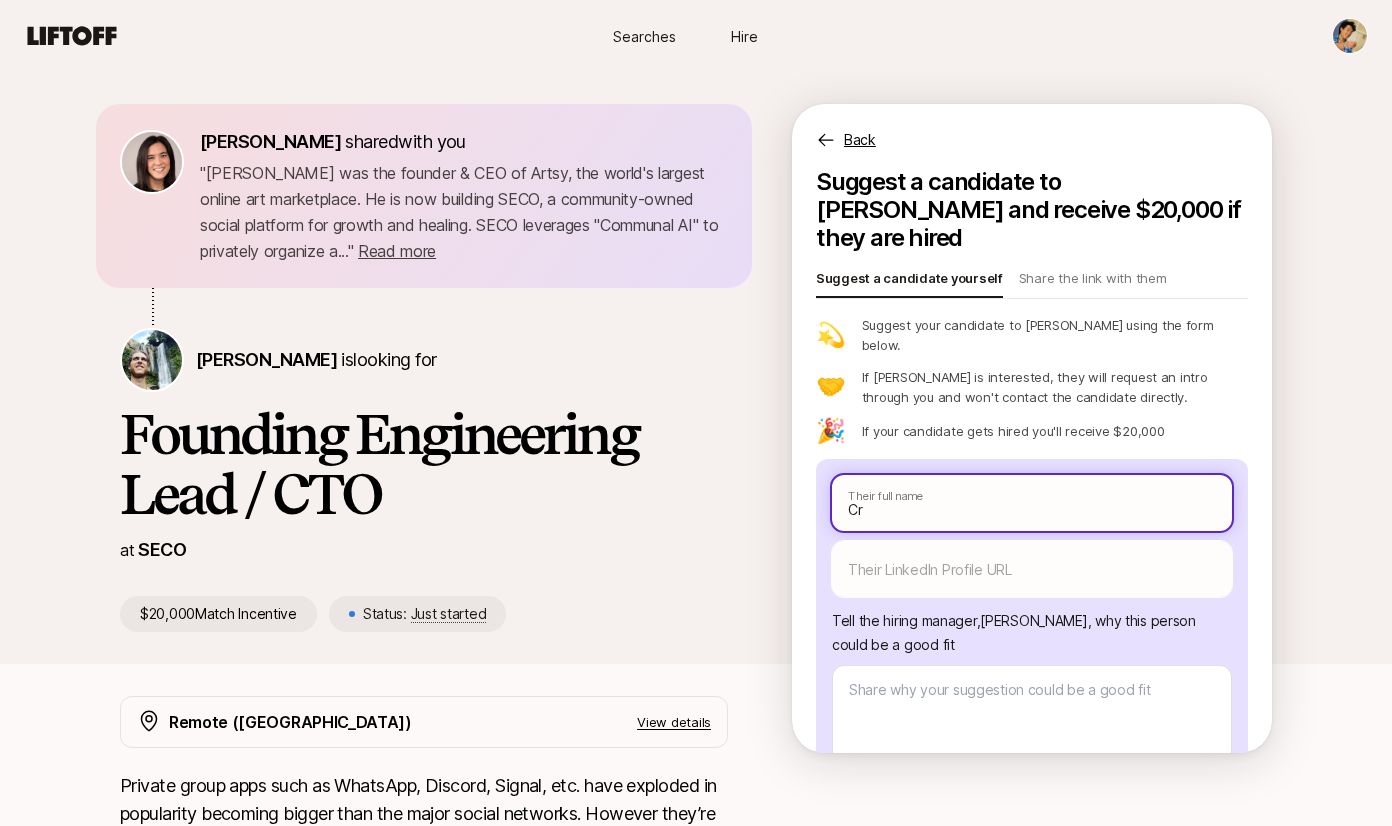 type on "x" 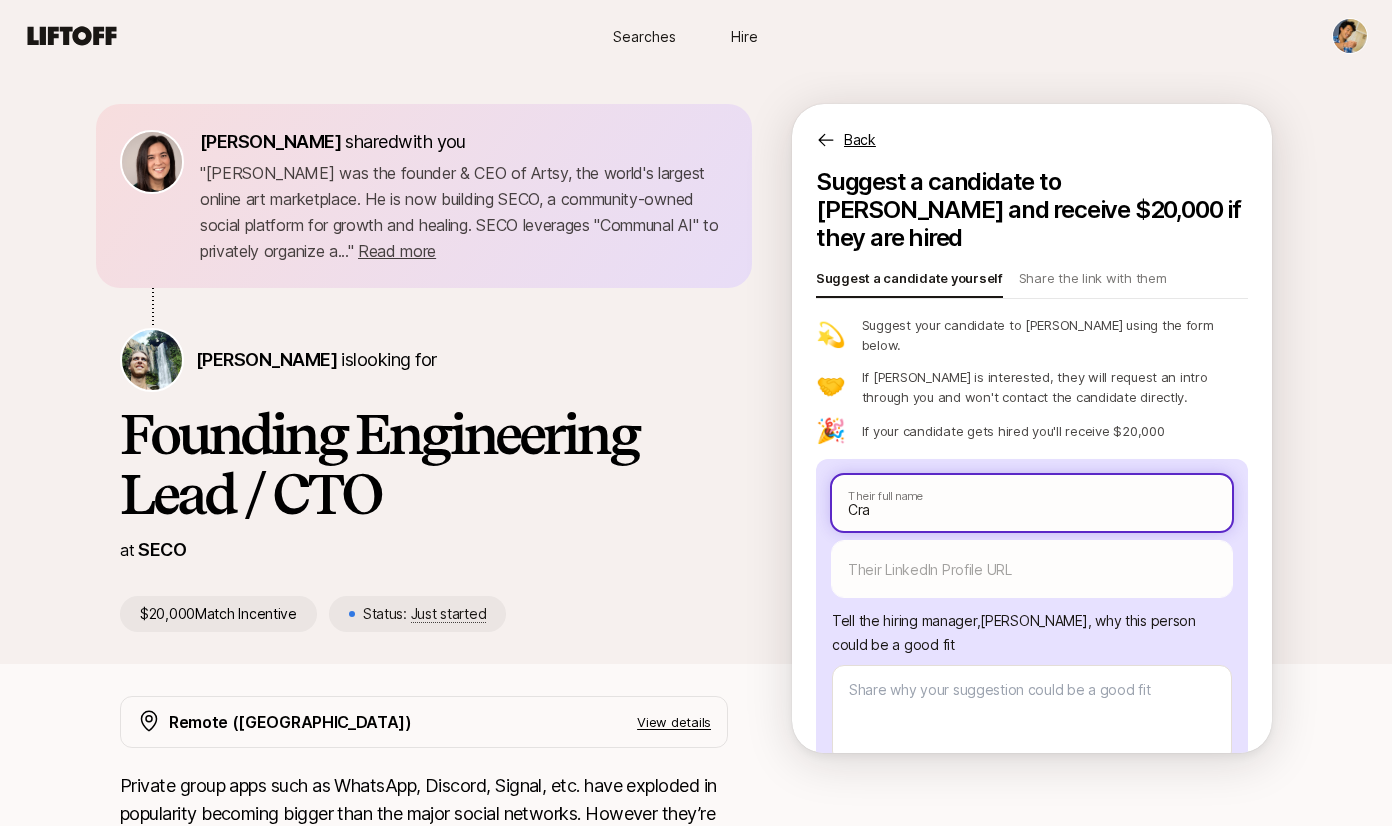 type on "x" 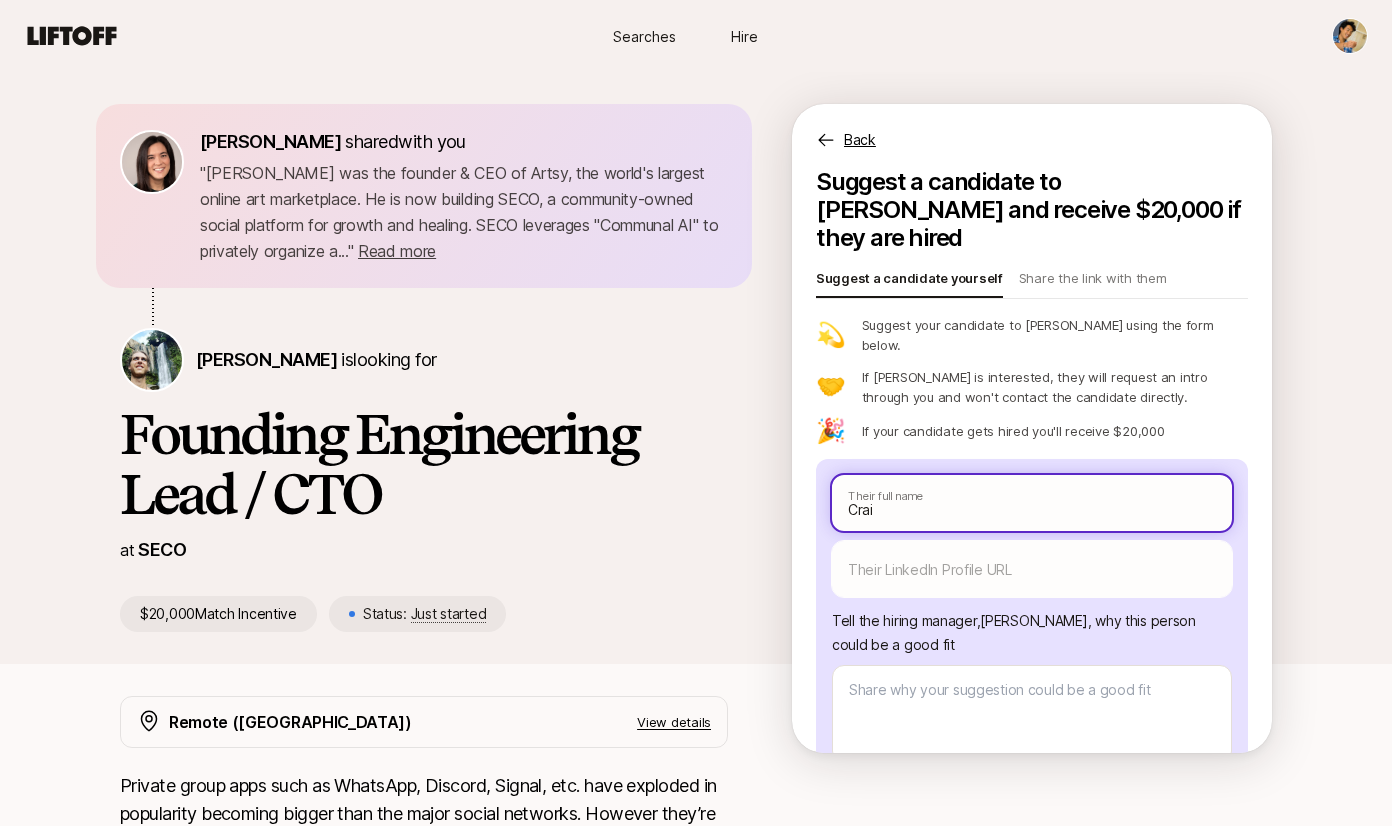 type on "x" 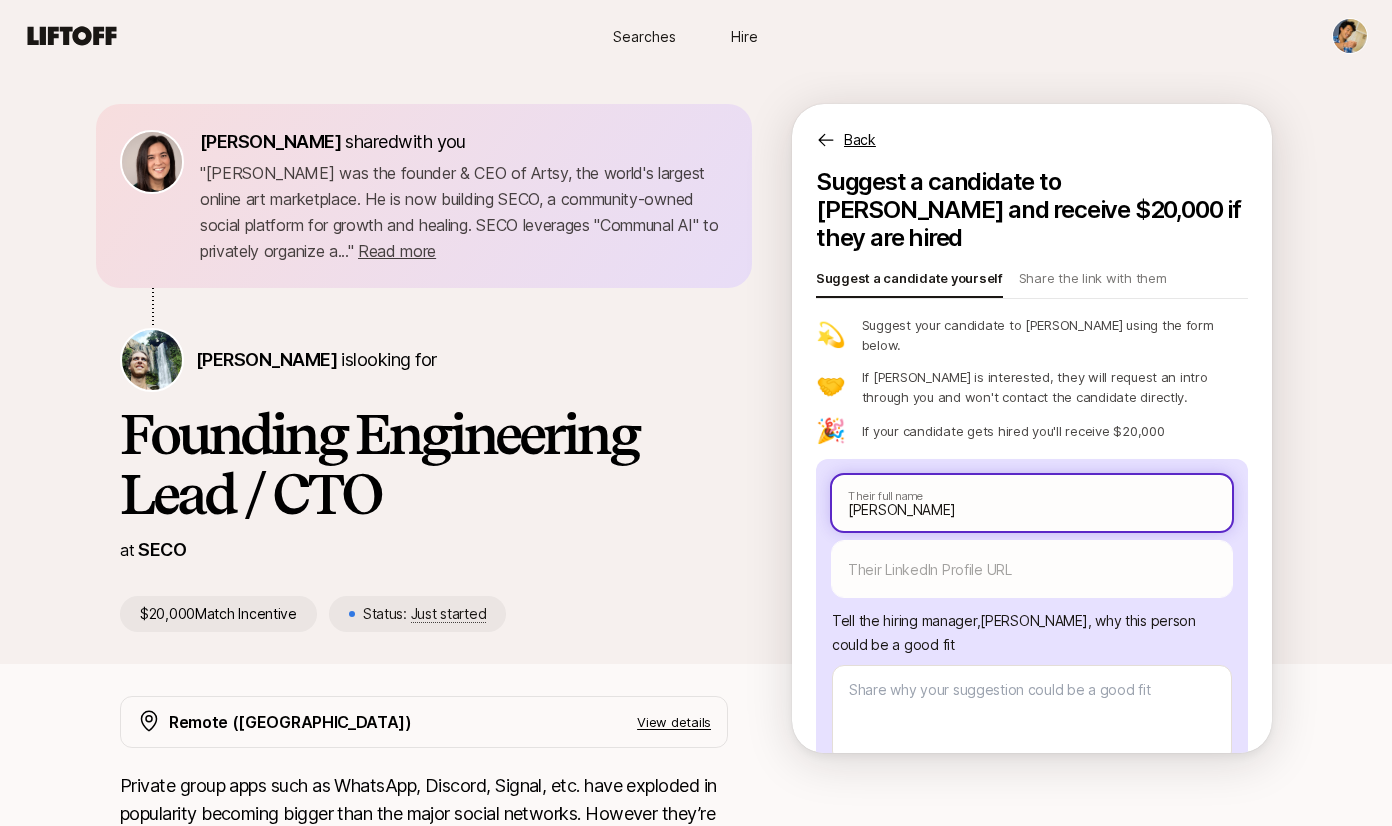 type on "x" 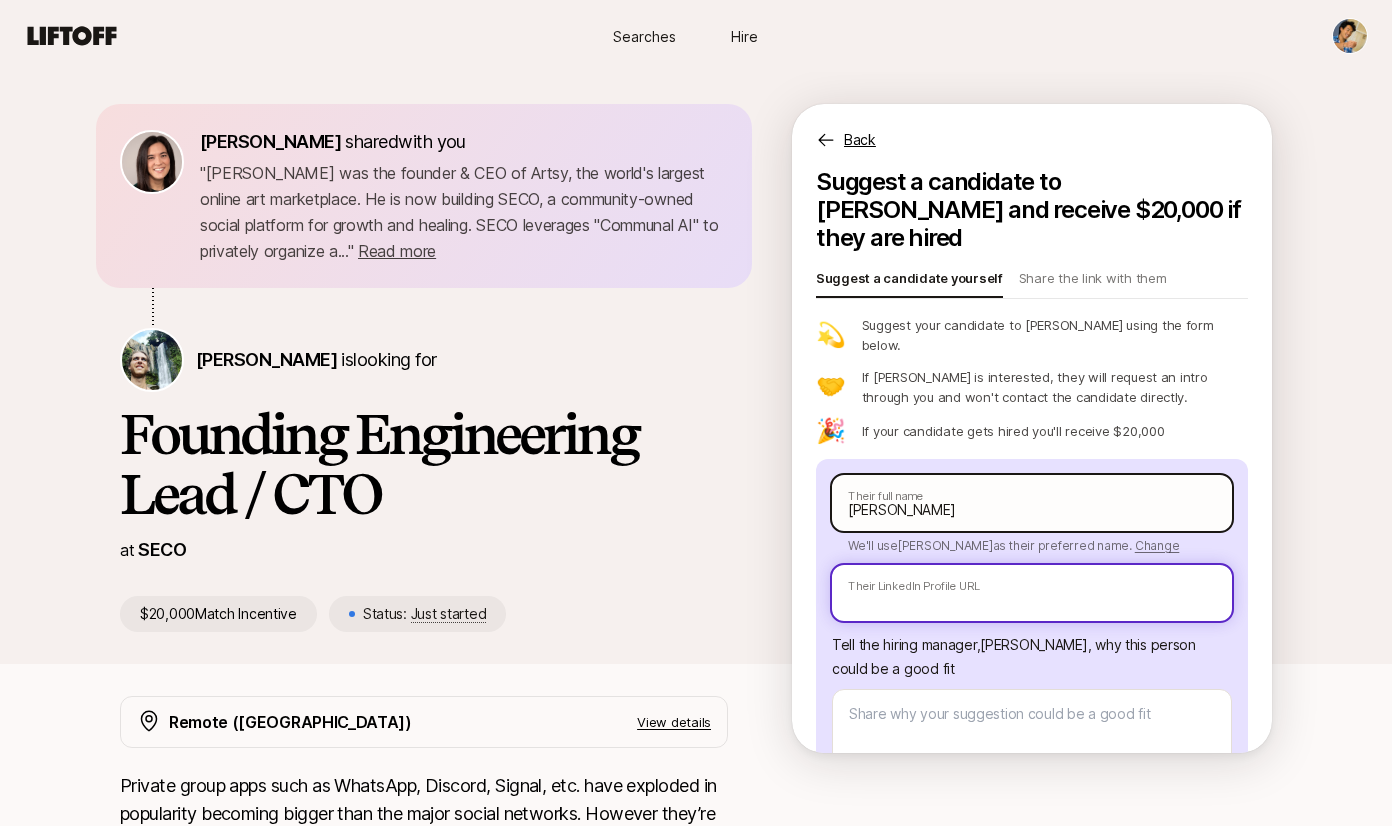 paste on "https://www.linkedin.com/in/craigspaeth/" 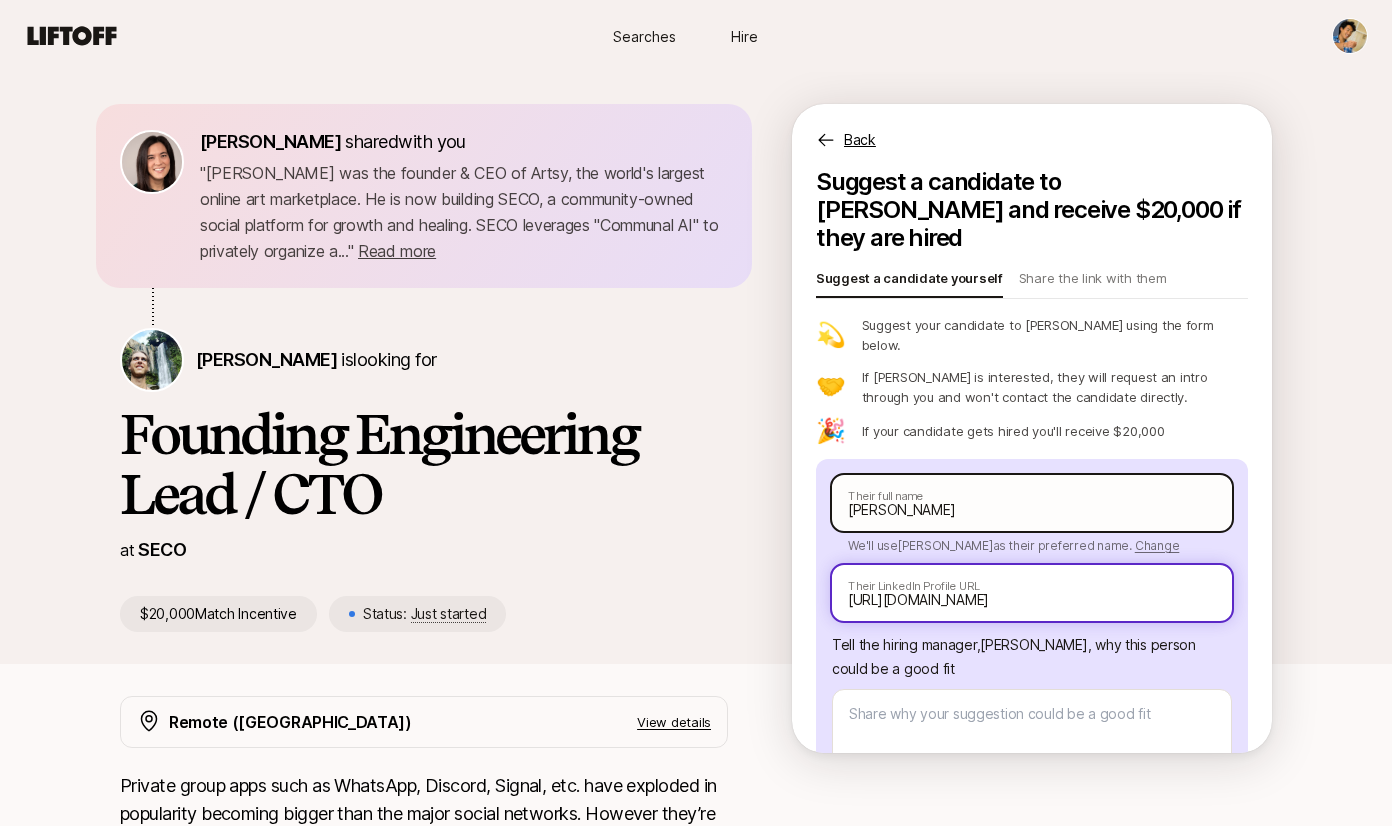 type on "https://www.linkedin.com/in/craigspaeth/" 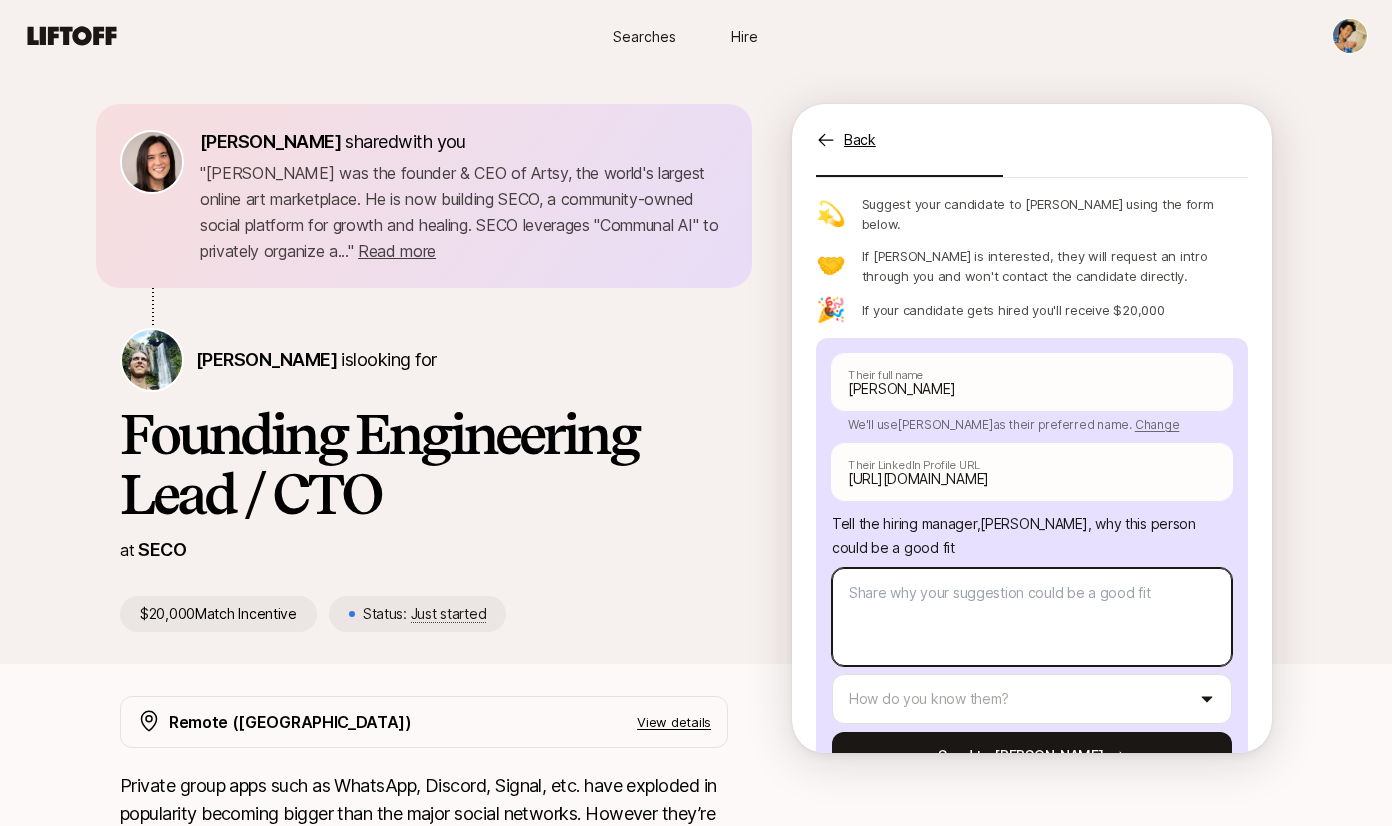 scroll, scrollTop: 144, scrollLeft: 0, axis: vertical 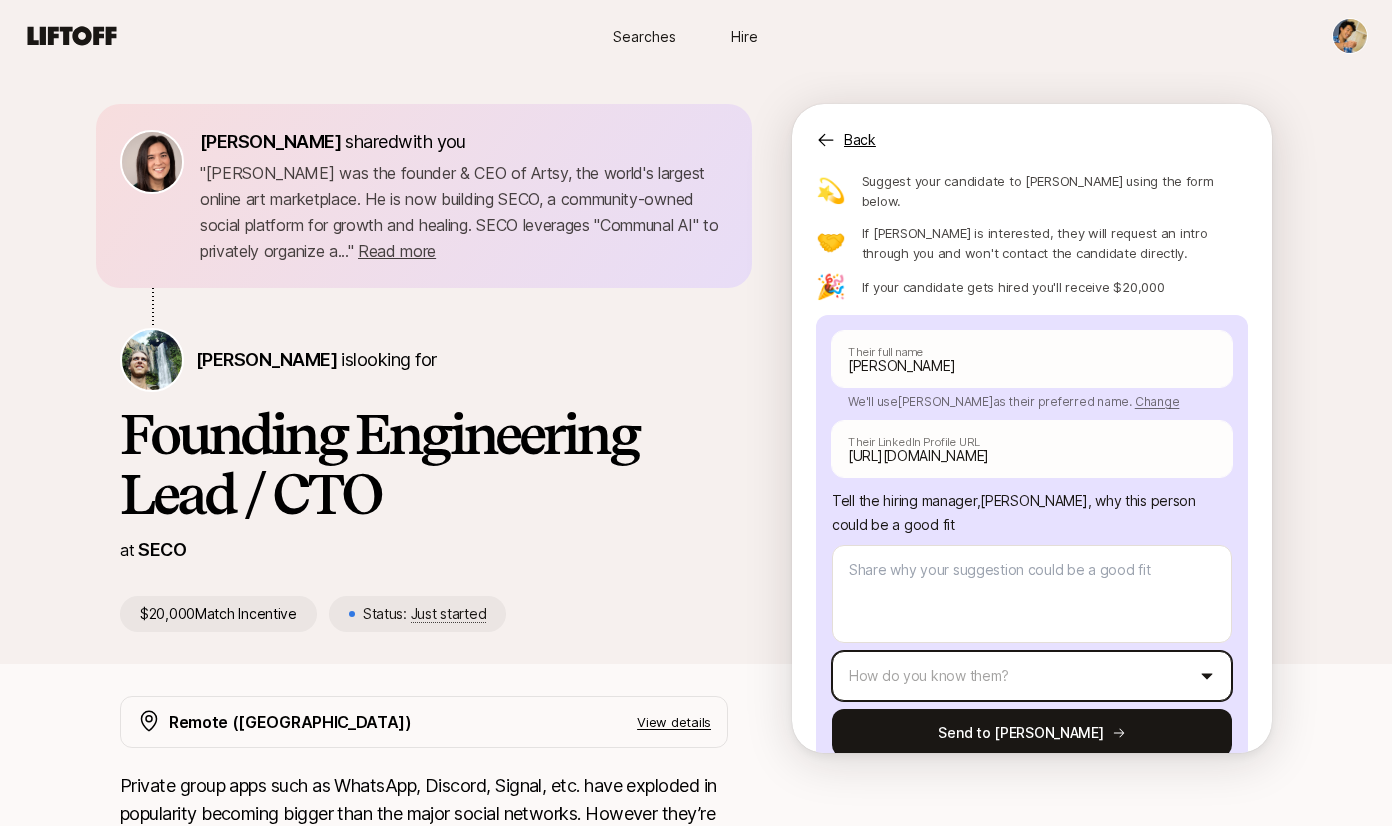 click on "Searches Hire Searches Hire Eleanor Morgan   shared  with you " Carter Cleveland was the founder & CEO of Artsy, the world's largest online art marketplace. He is now building SECO, a community-owned social platform for growth and healing. SECO leverages "Communal AI" to privately organize a... "   Read more " Carter Cleveland was the founder & CEO of Artsy, the world's largest online art marketplace. He is now building SECO, a community-owned social platform for growth and healing. SECO leverages "Communal AI" to privately organize a... "   Read more Carter Cleveland   is  looking for Founding Engineering Lead / CTO at SECO $20,000  Match Incentive   Status:   Just started Back Suggest a candidate to Carter and receive $20,000 if
they are hired Suggest a candidate yourself Share the link with them 💫 Suggest your candidate to Carter using the form below. 🤝 If Carter is interested, they will request an intro through you and won't contact the candidate directly. 🎉 Craig Spaeth Their full name" at bounding box center [696, 413] 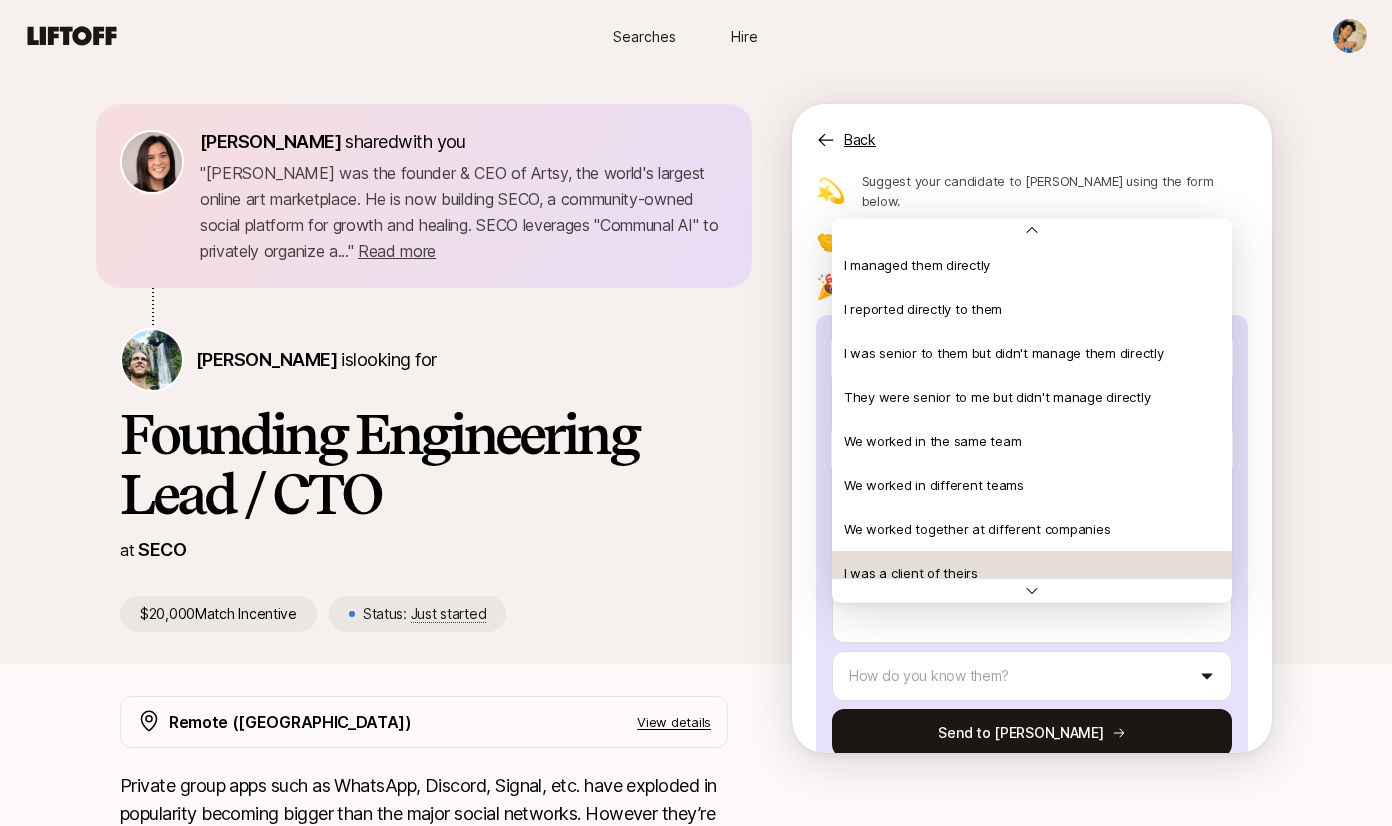 scroll, scrollTop: 44, scrollLeft: 0, axis: vertical 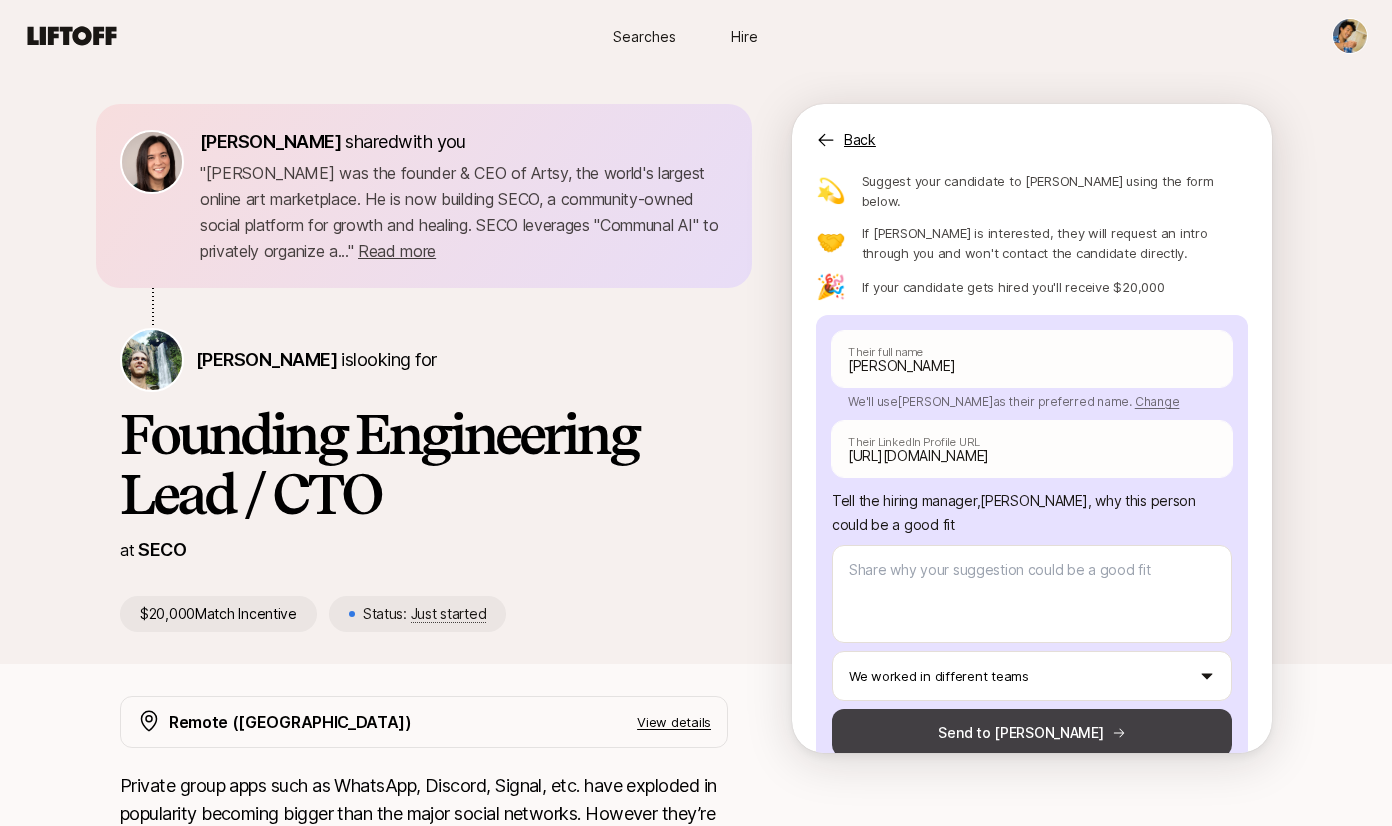 click on "Send to Carter" at bounding box center [1032, 733] 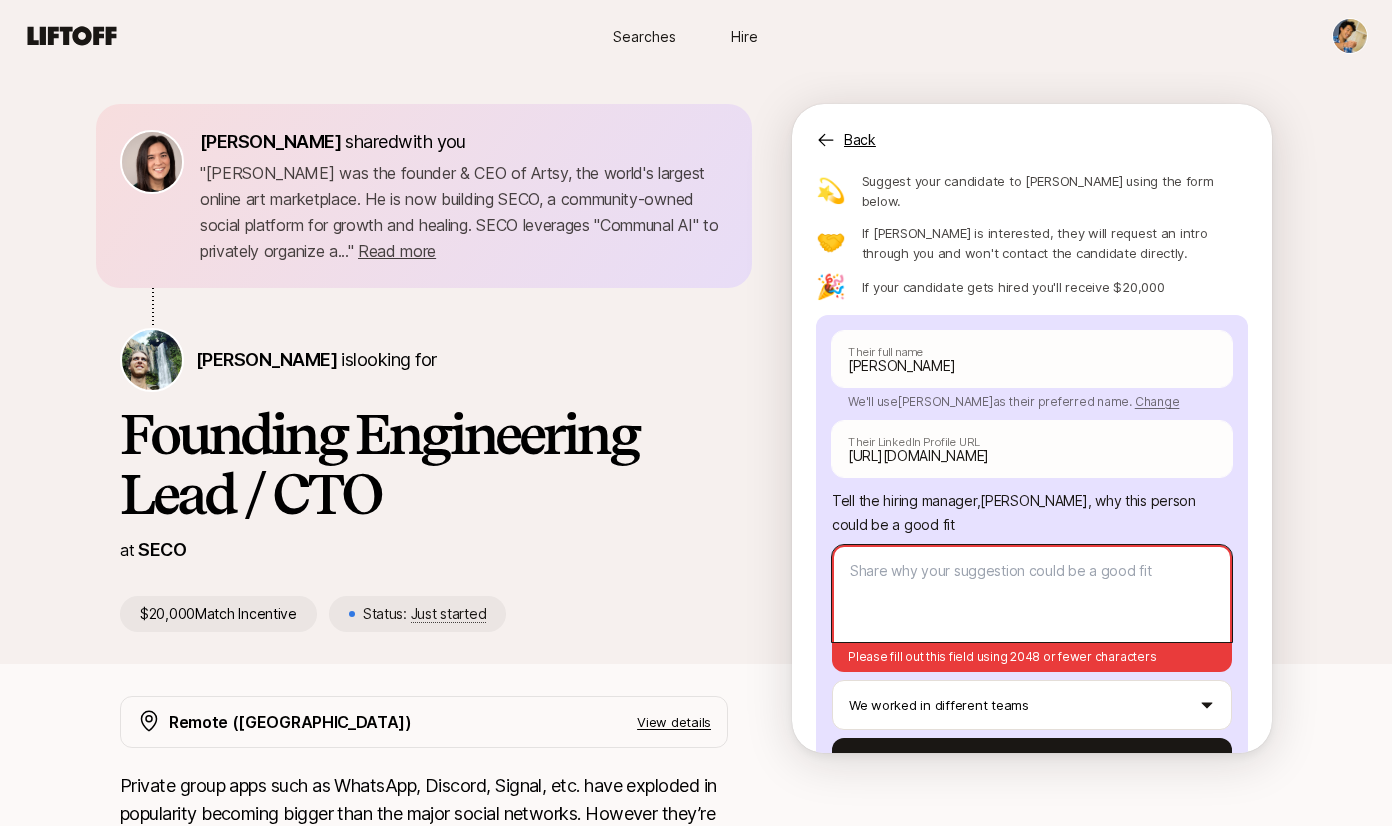 click at bounding box center [1032, 593] 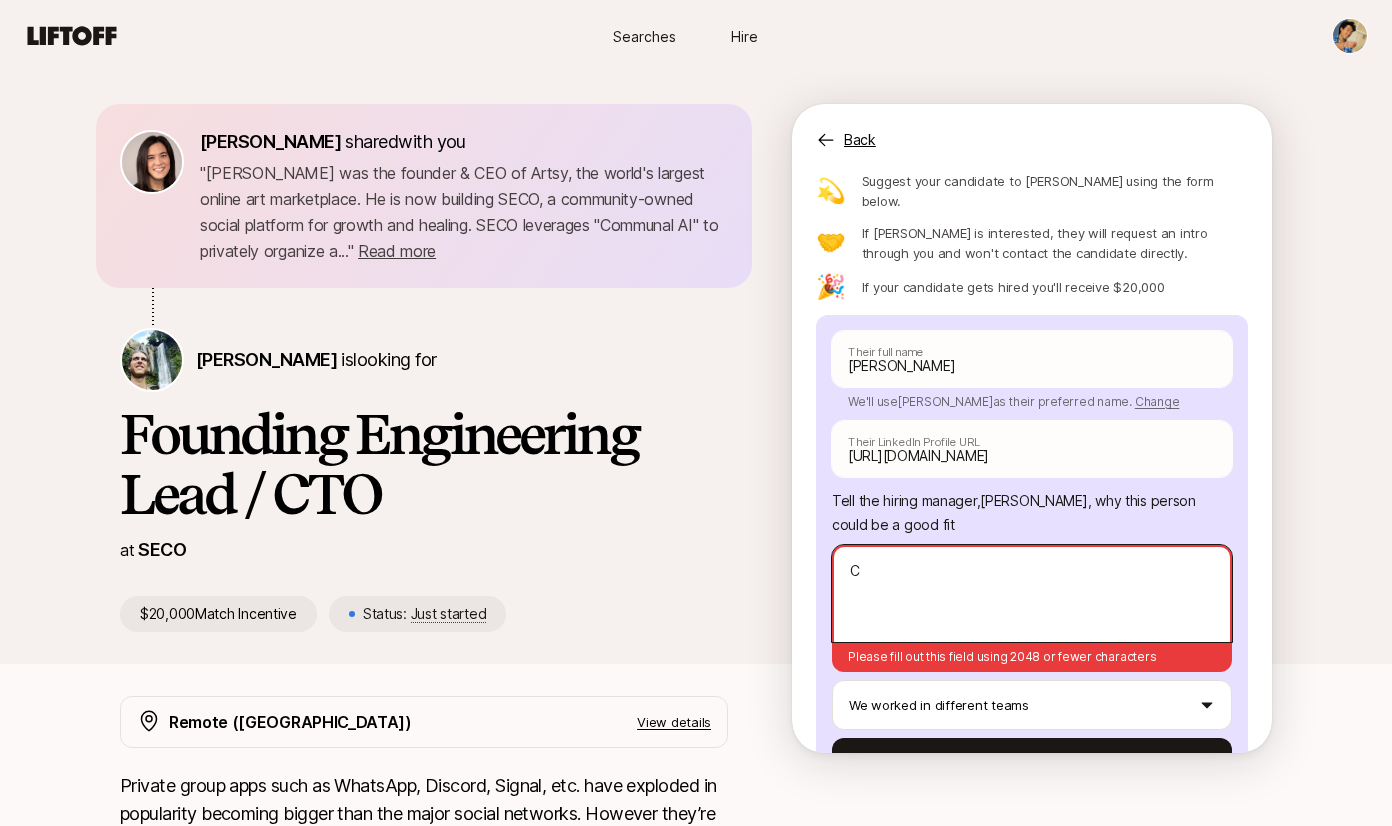 type on "x" 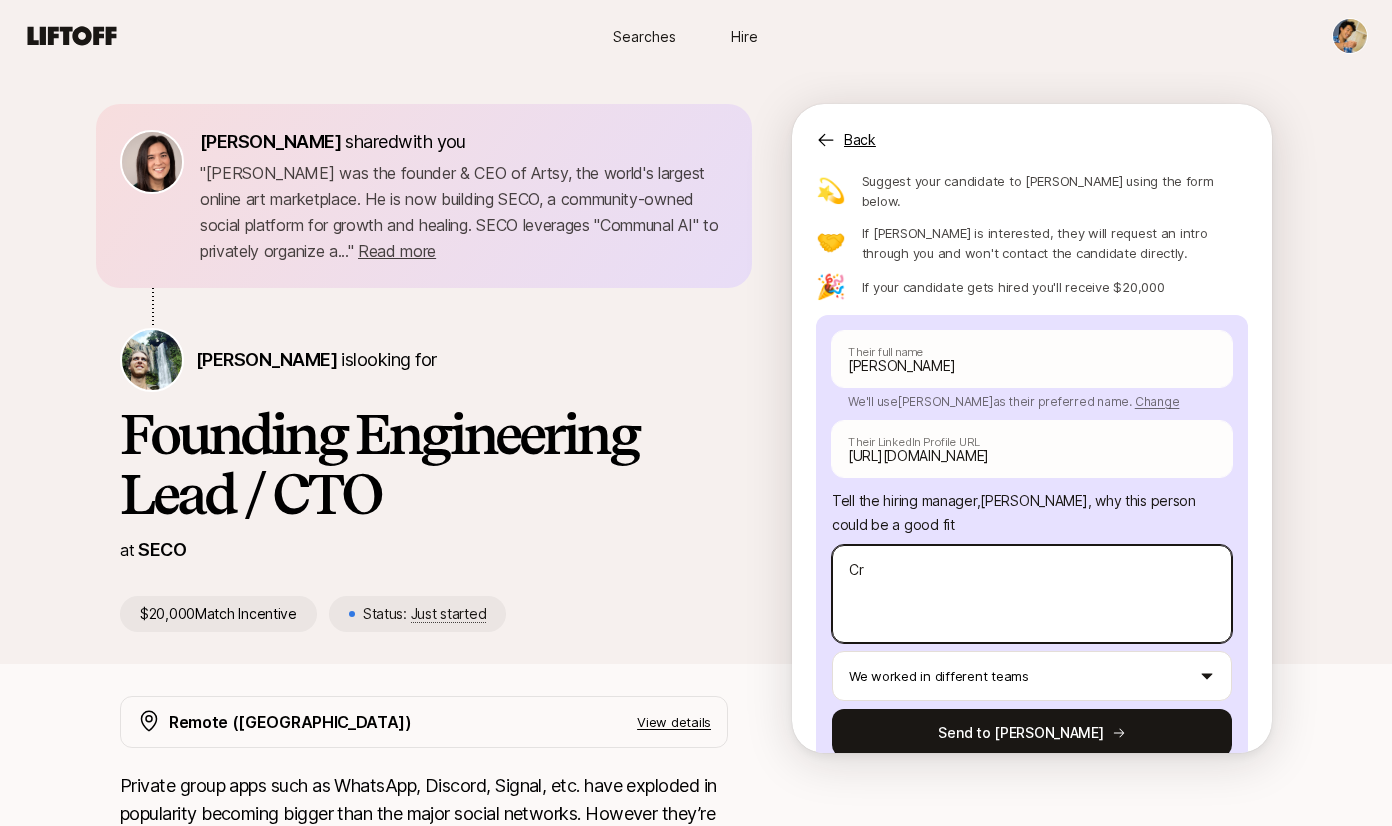 type on "x" 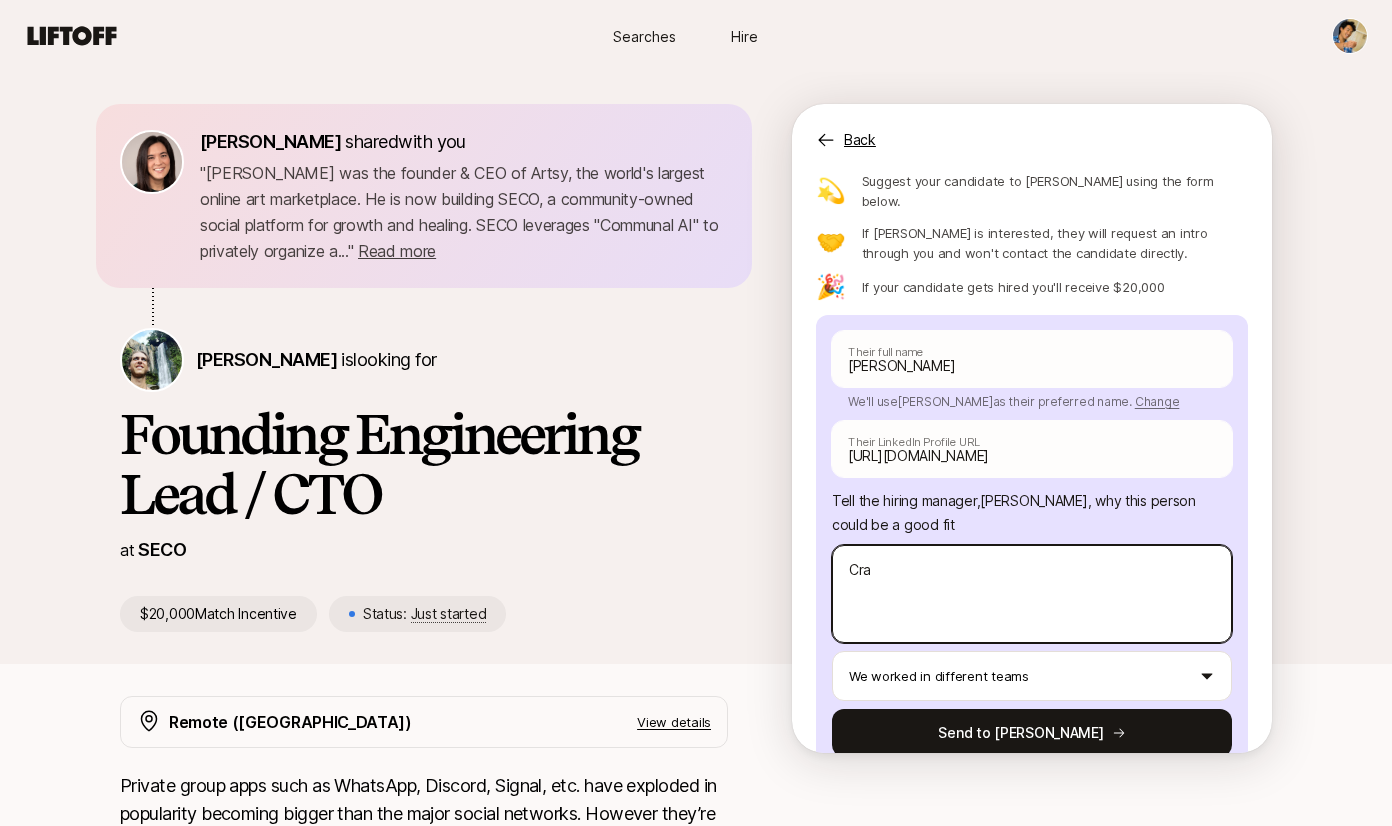 type on "x" 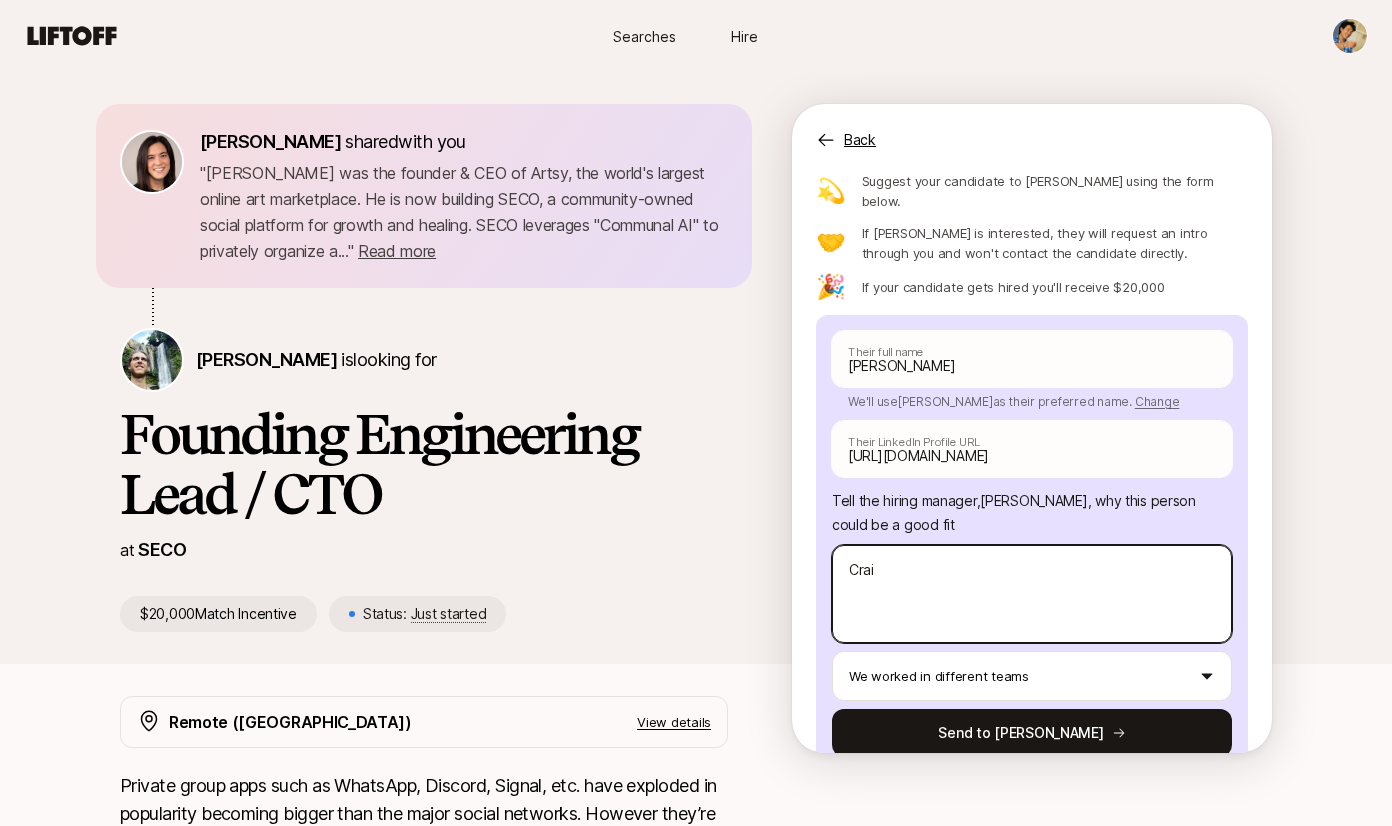 type on "x" 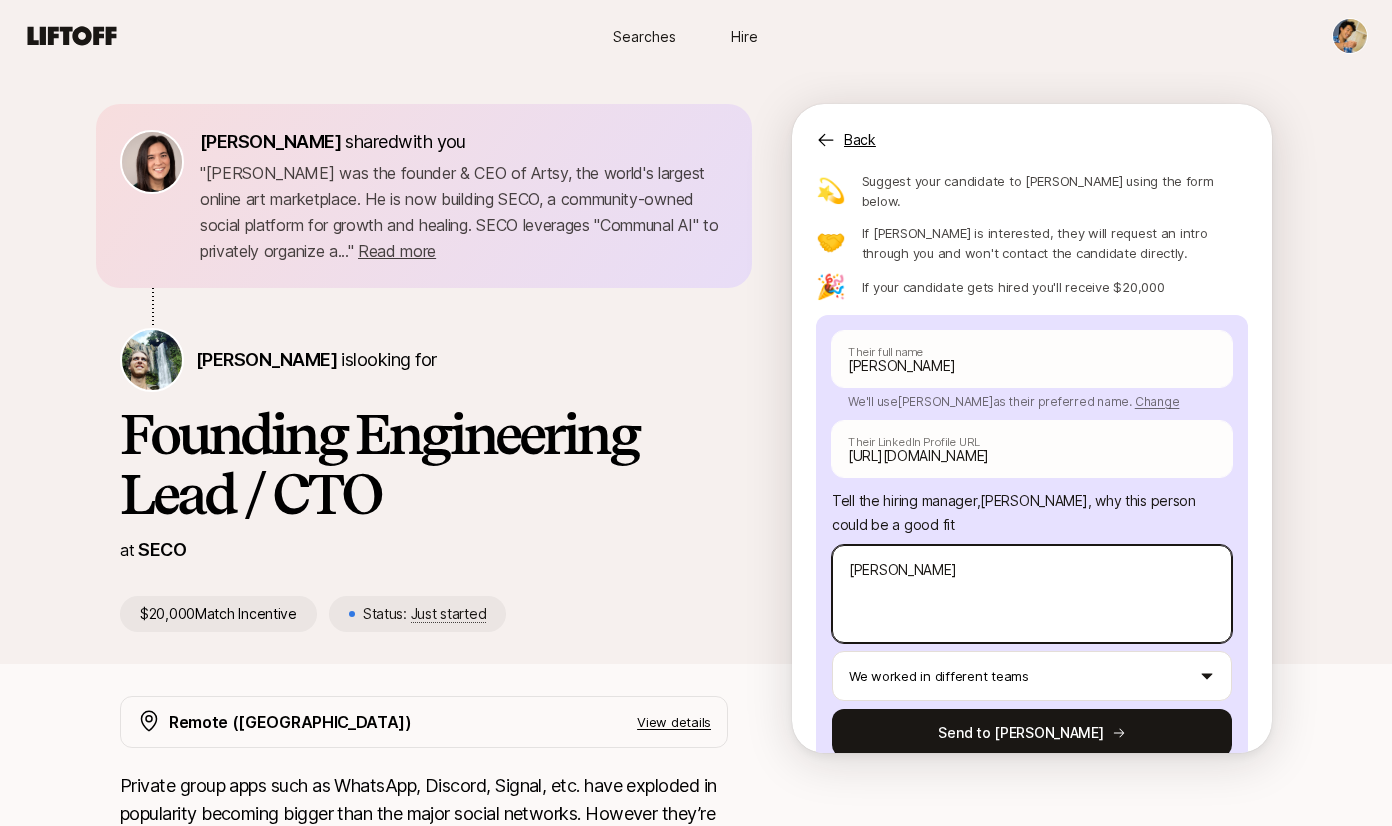 type on "x" 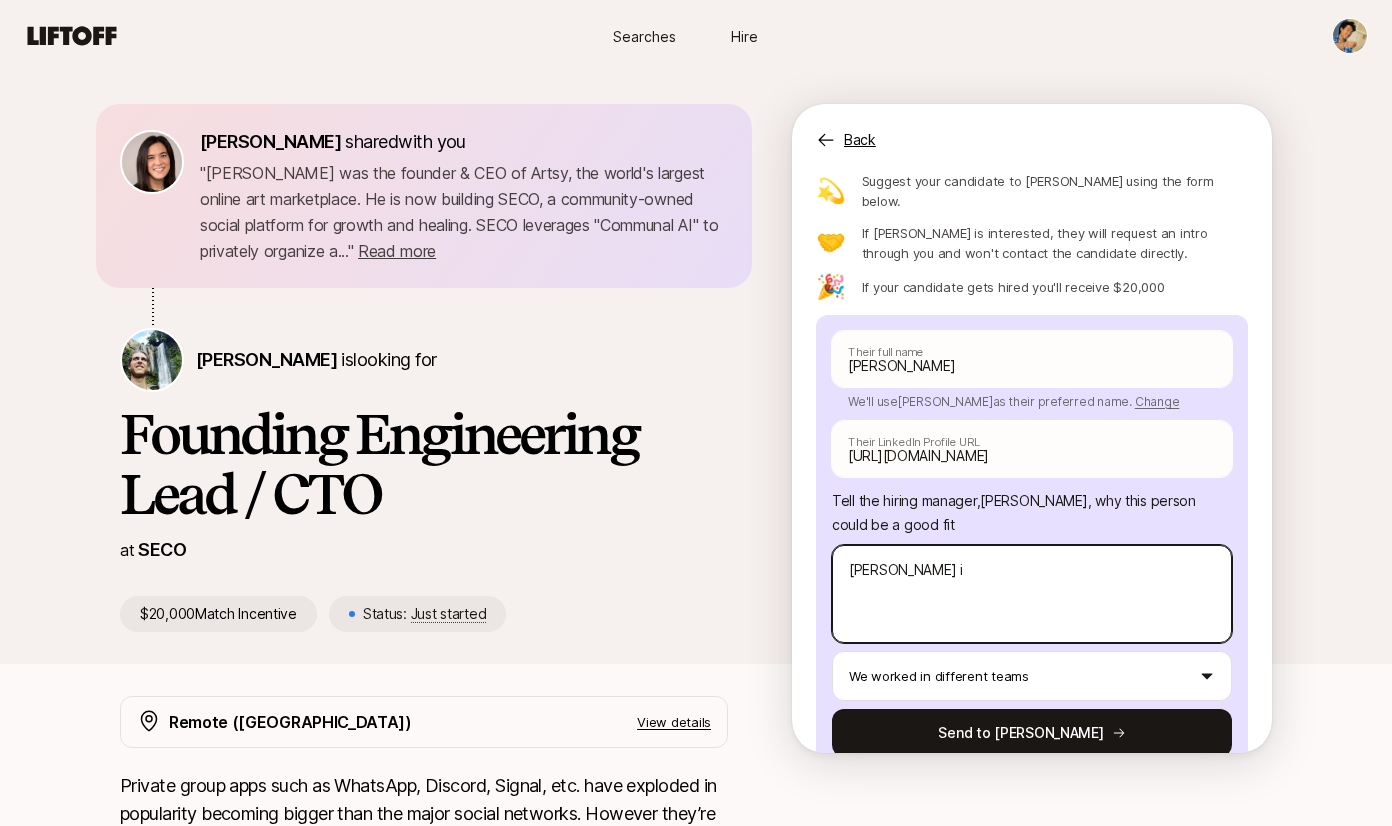 type on "x" 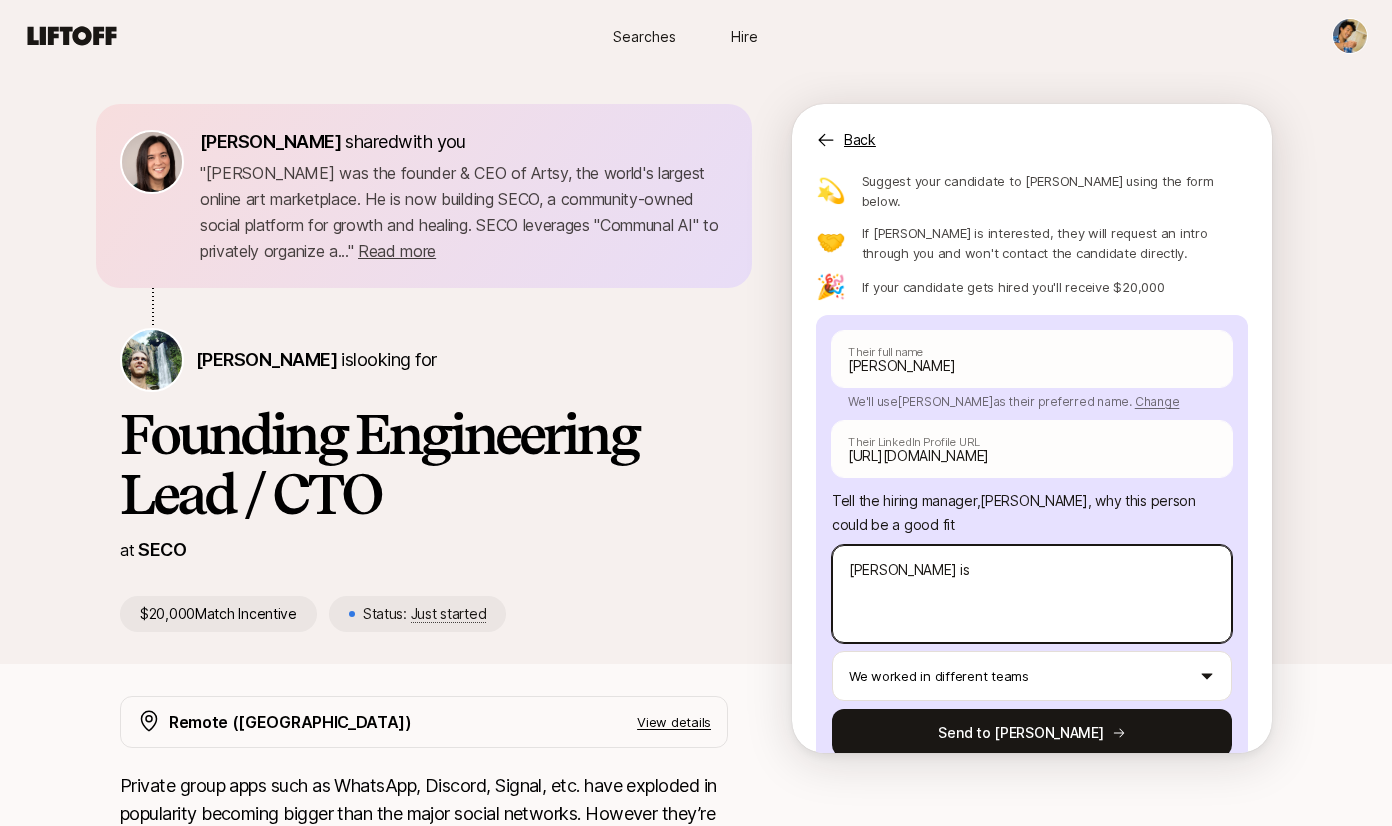 type on "Craig Spaeth is" 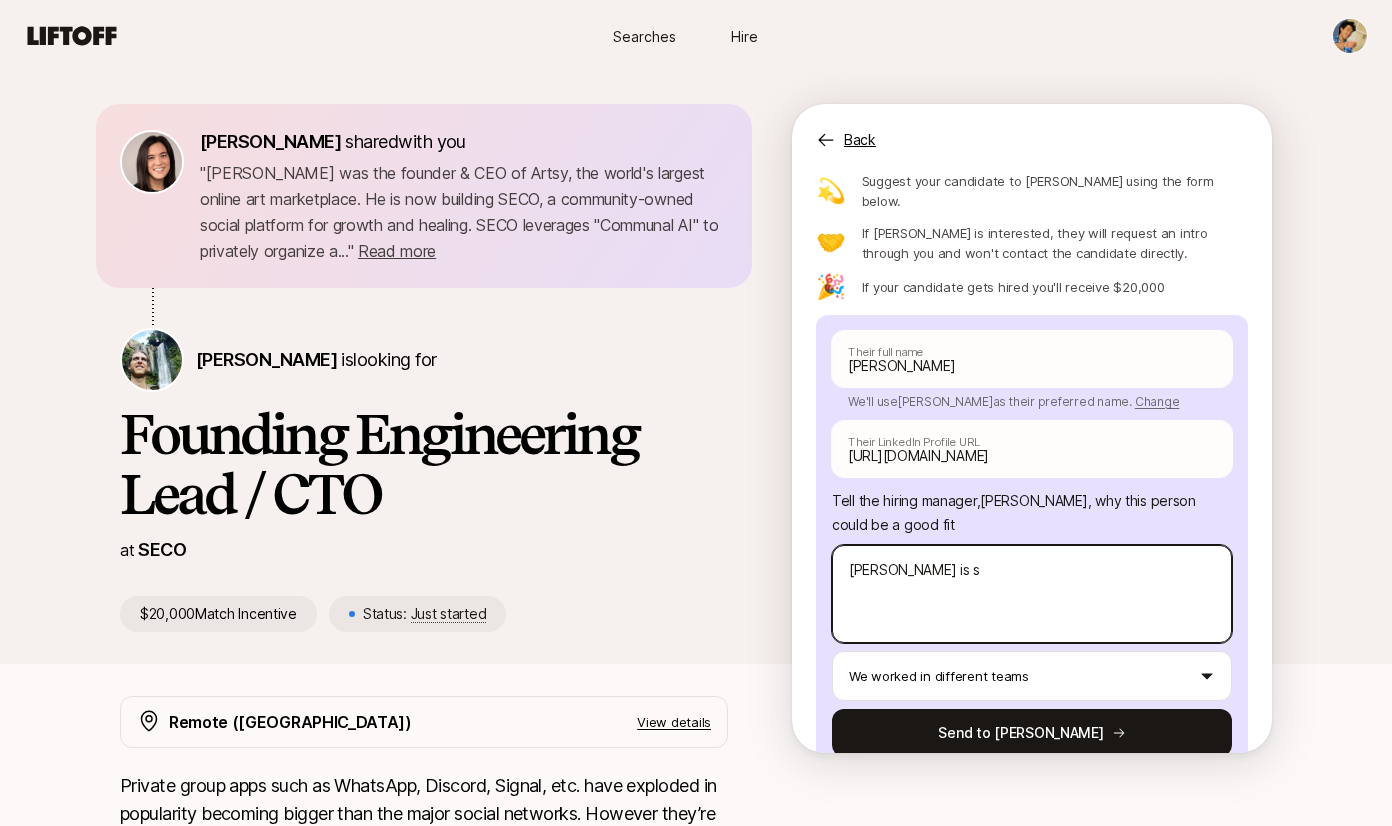 type on "x" 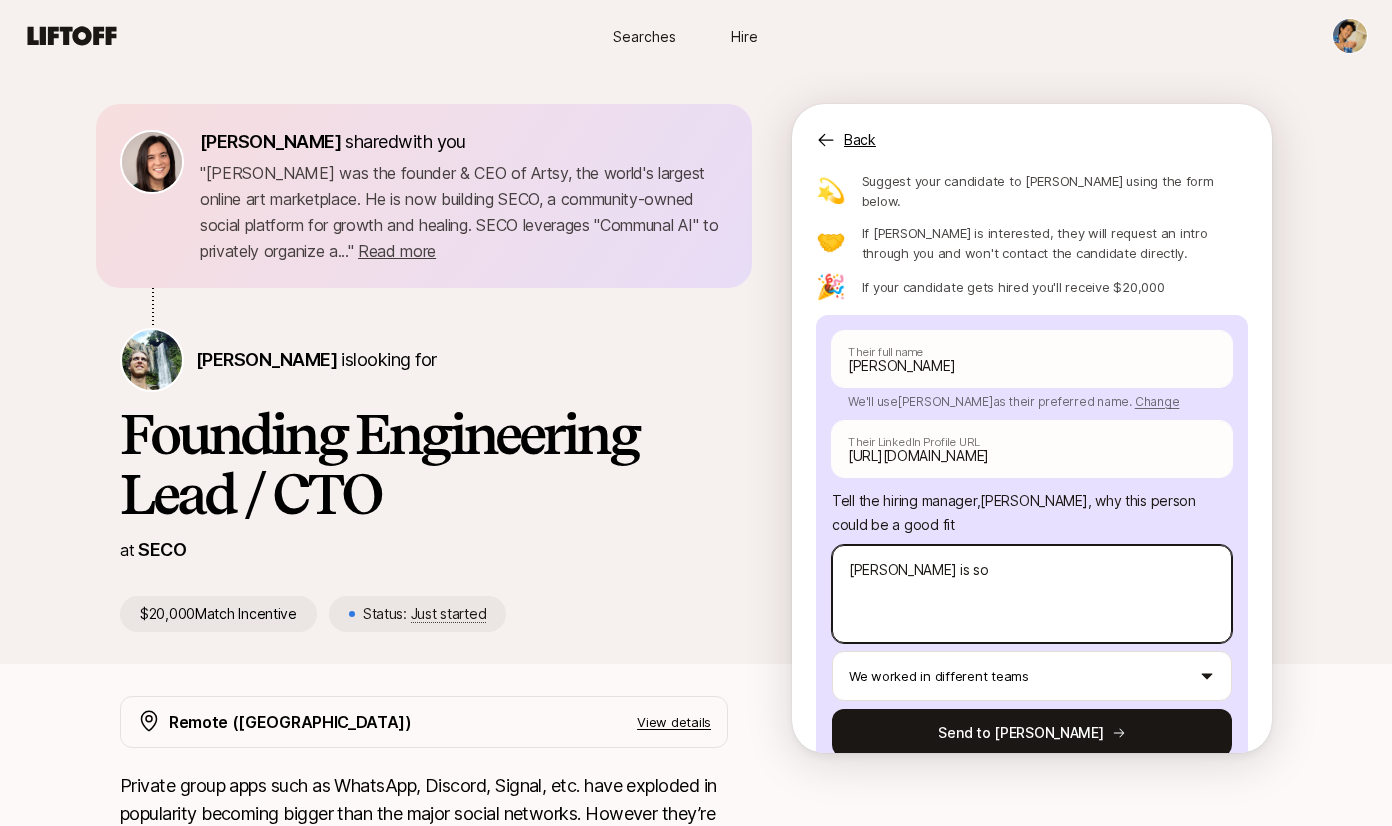 type on "x" 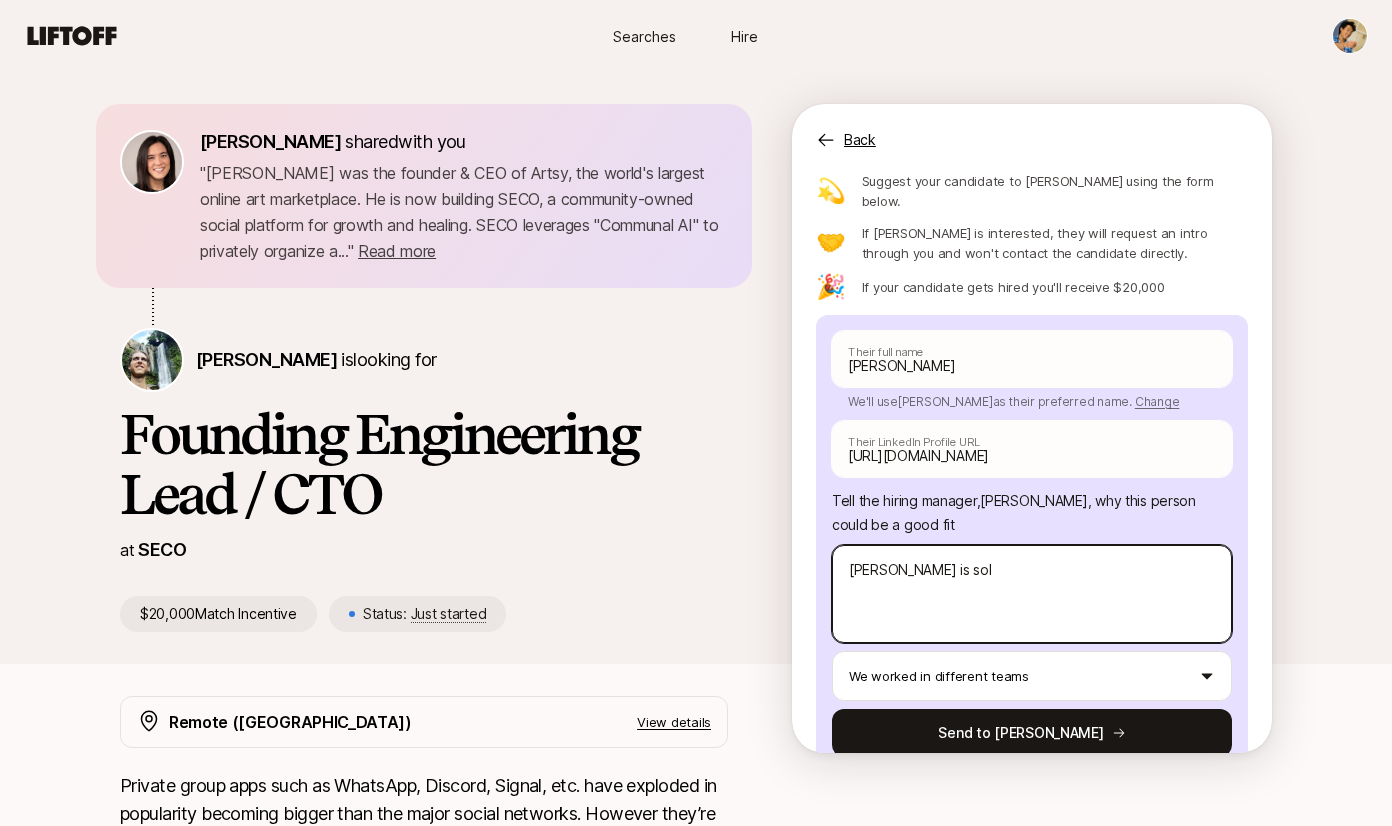 type on "x" 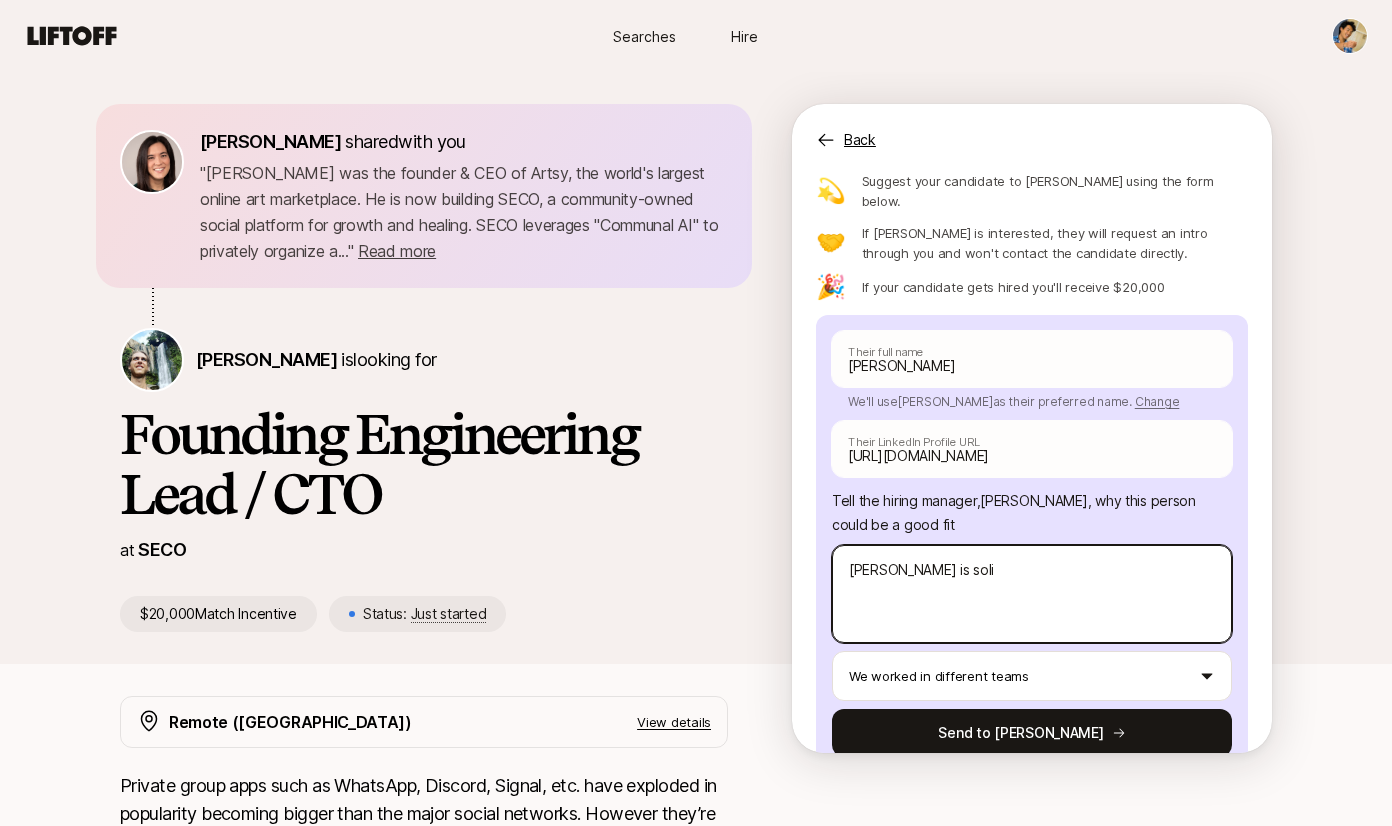 type on "x" 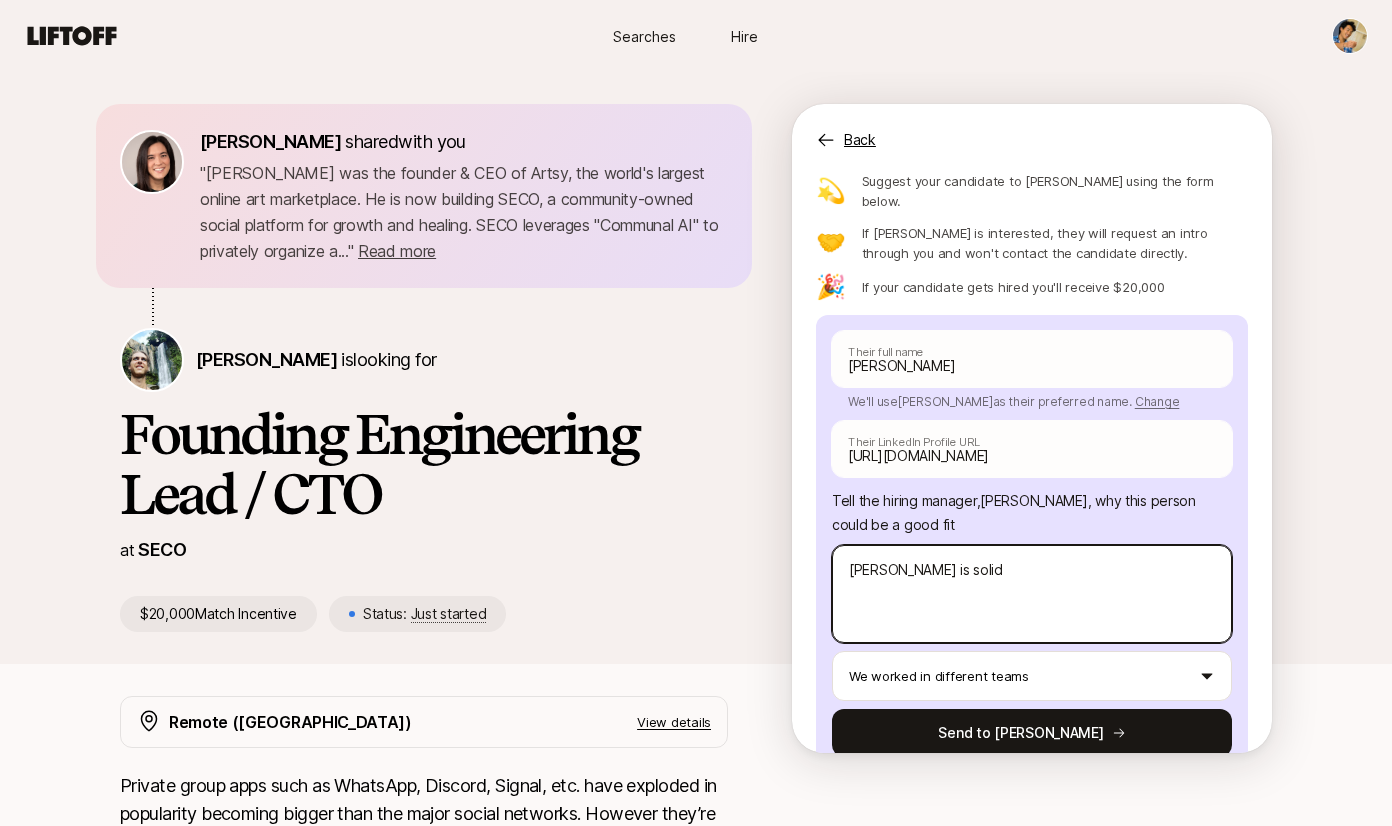 type on "x" 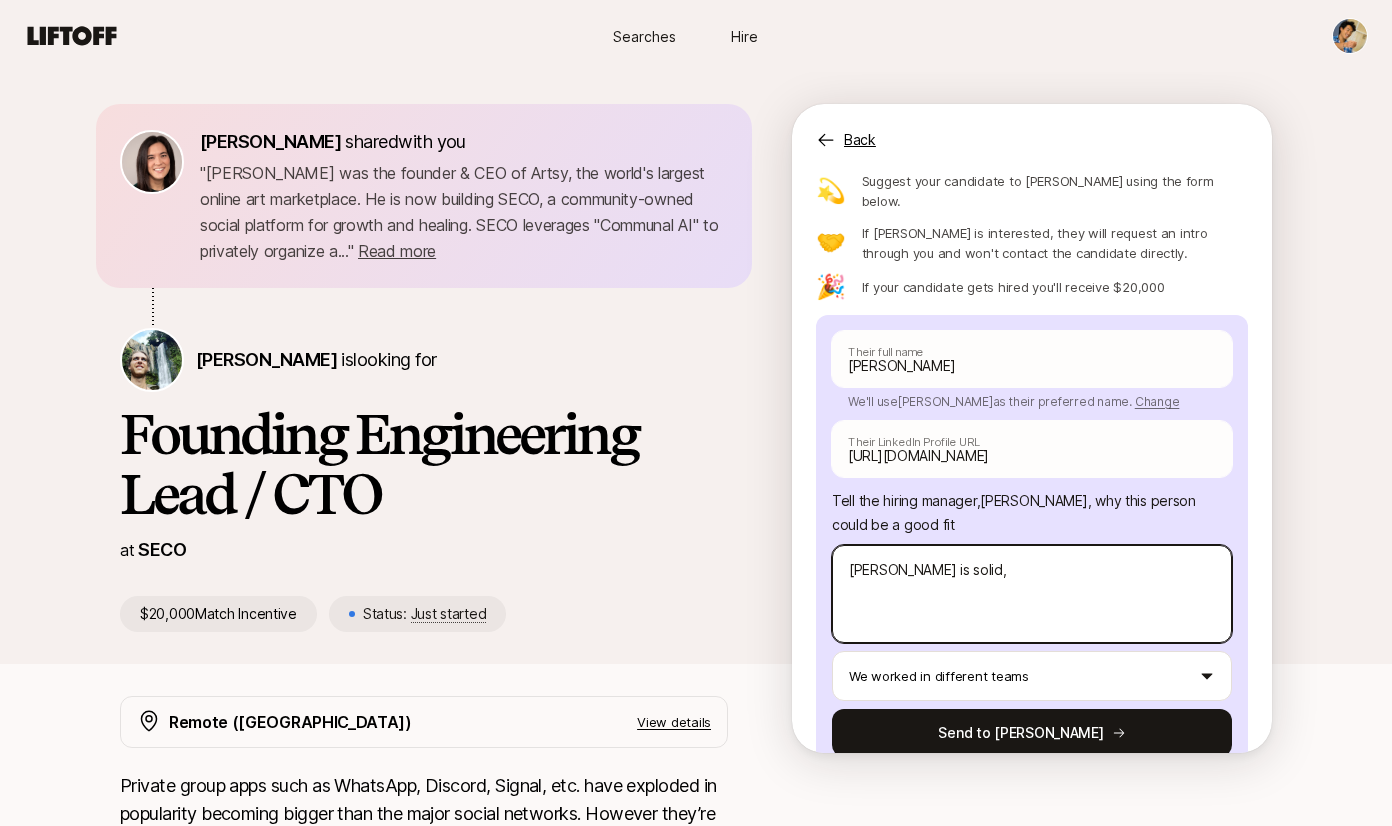type on "x" 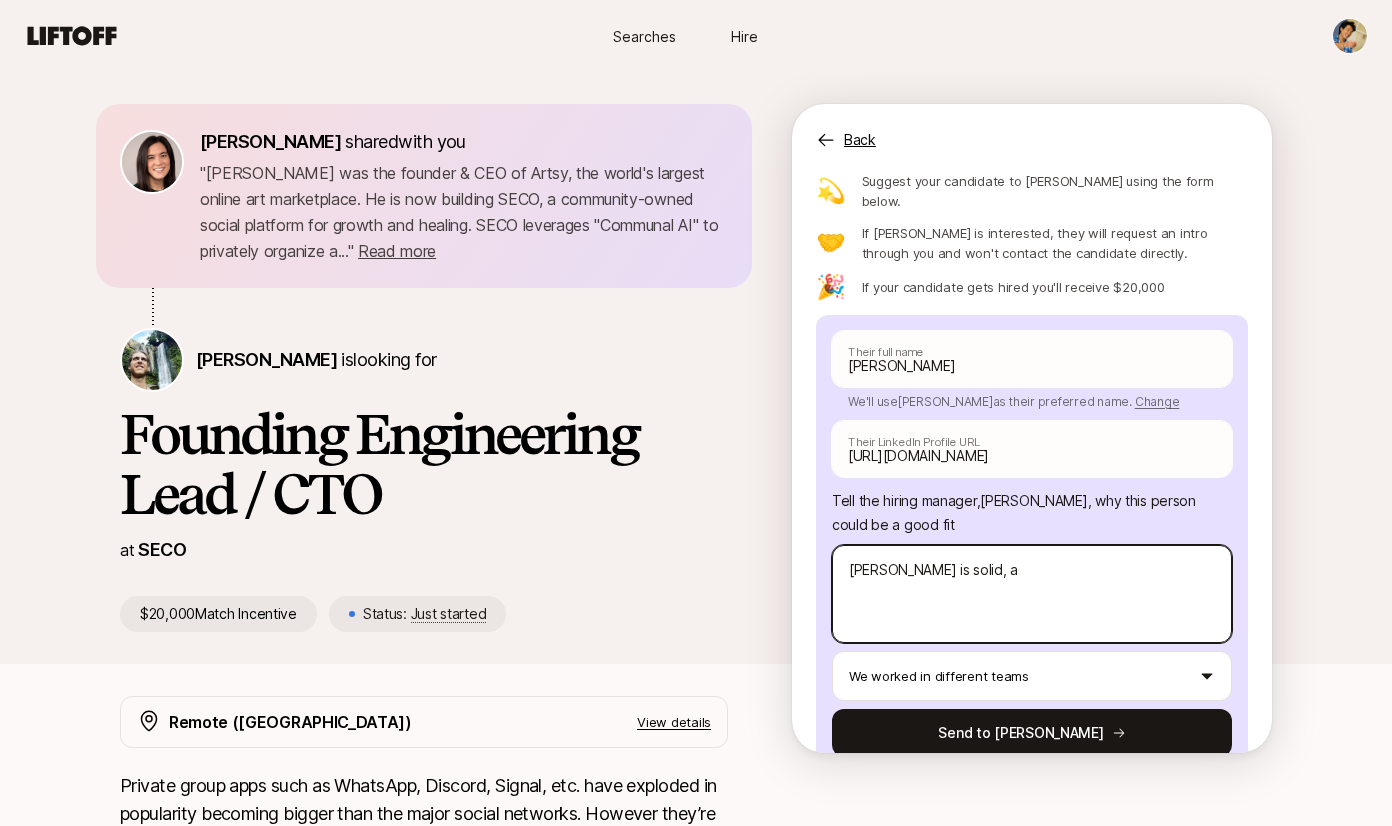 type on "x" 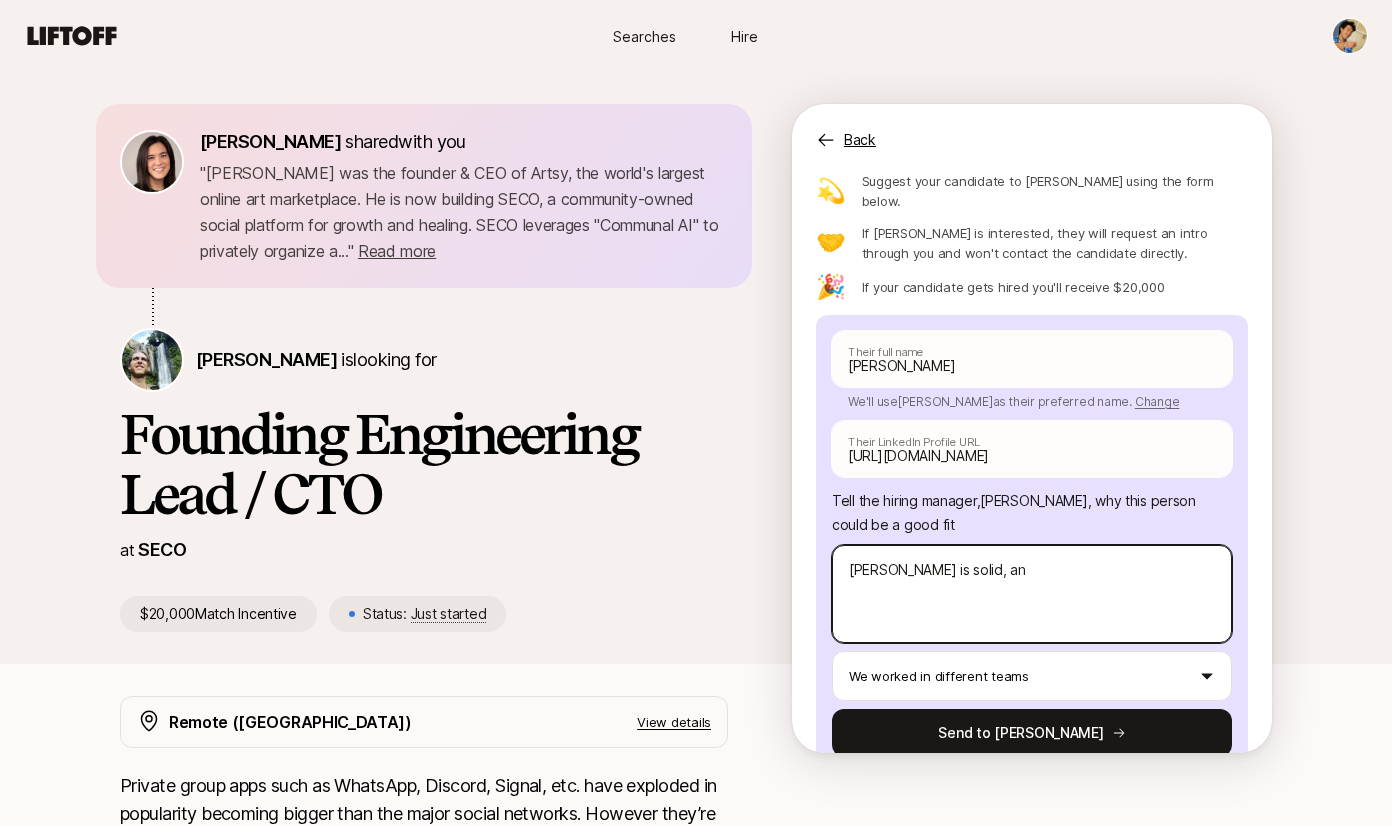 type on "x" 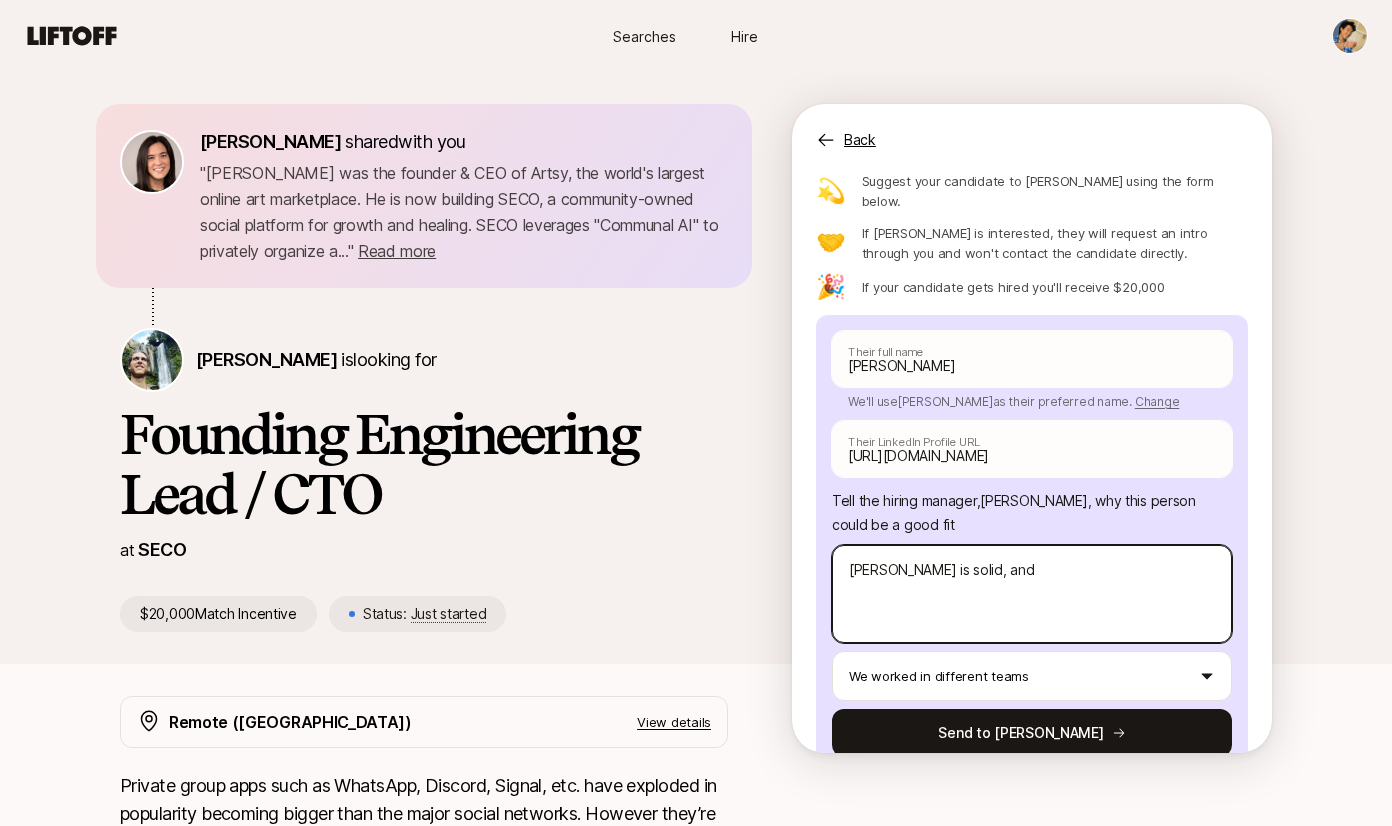 type on "x" 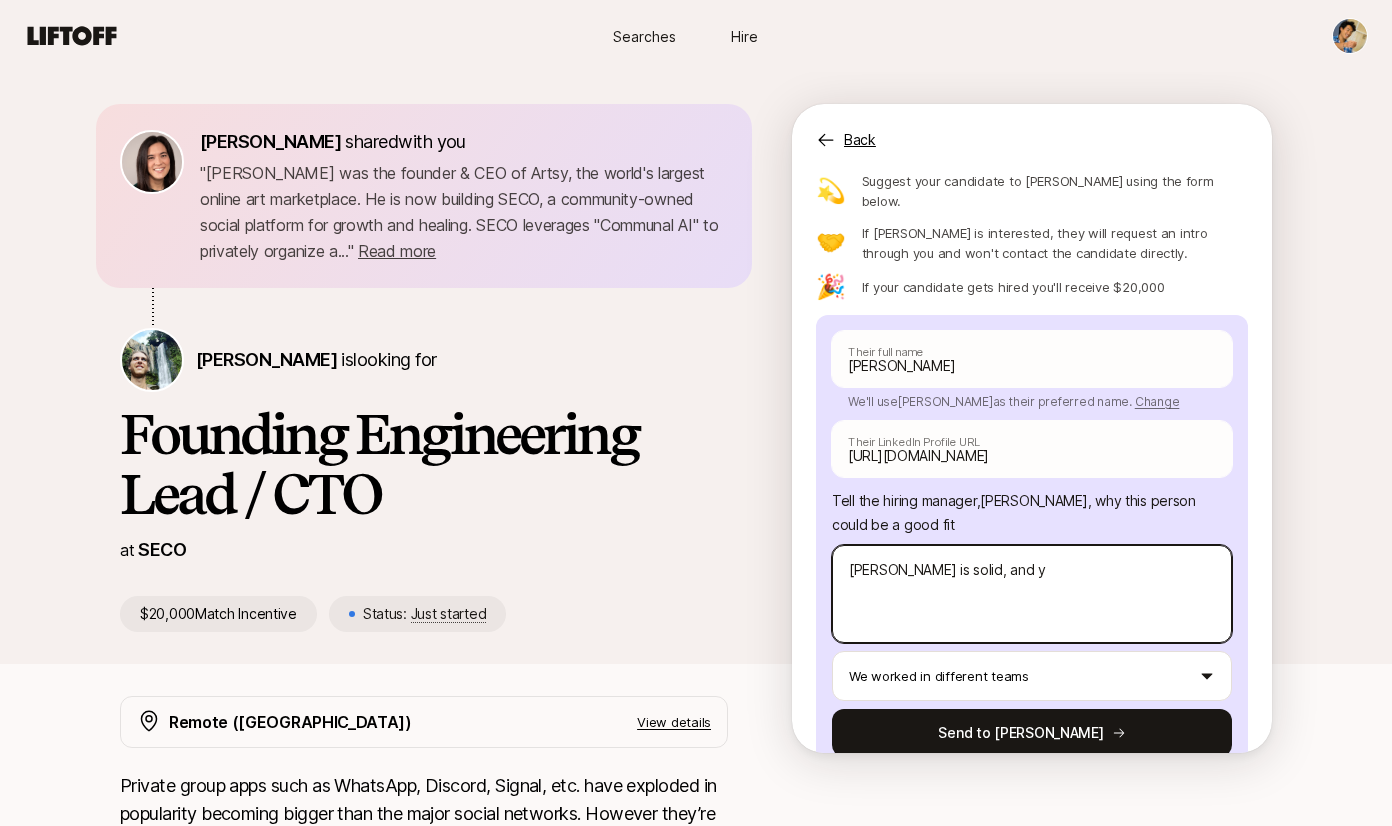 type on "x" 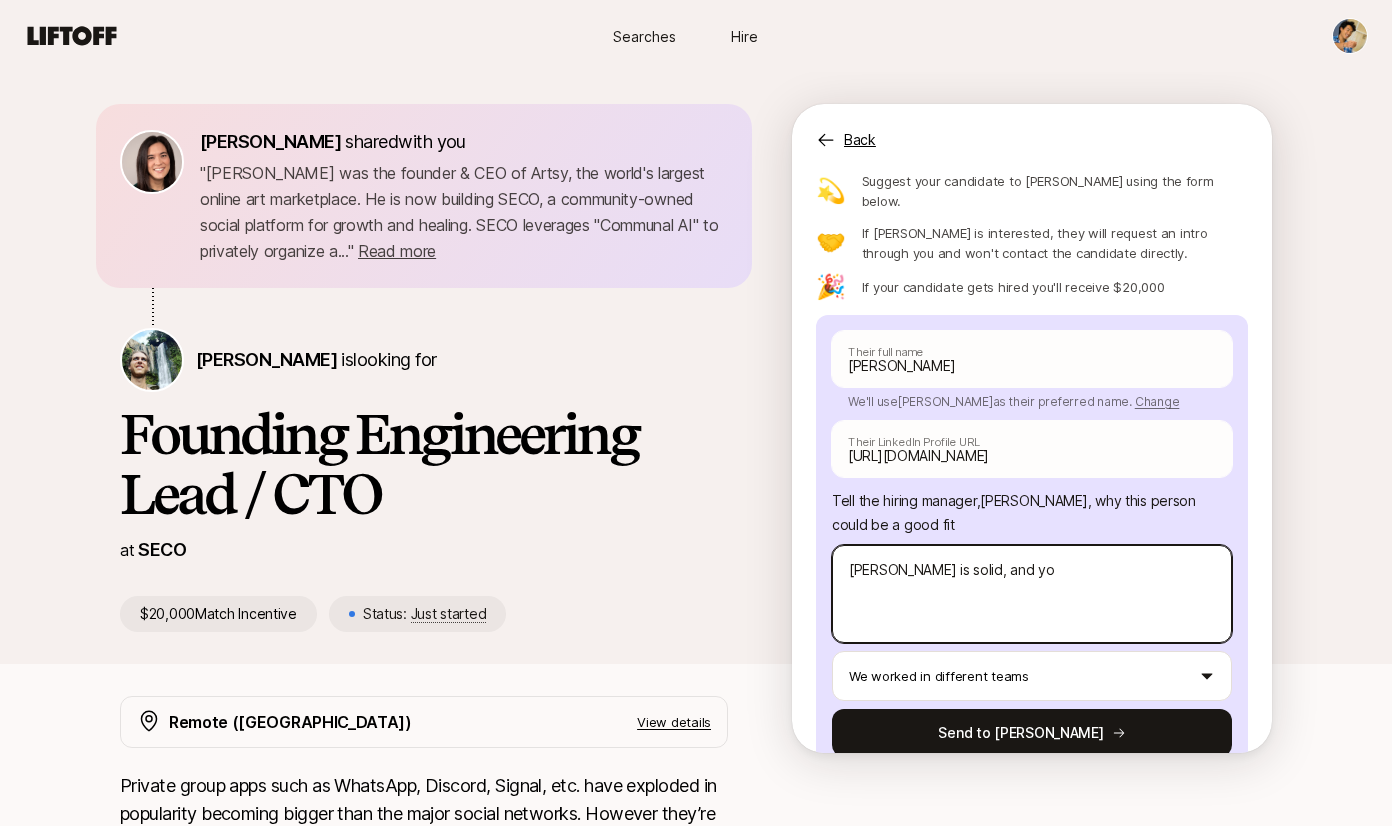 type on "x" 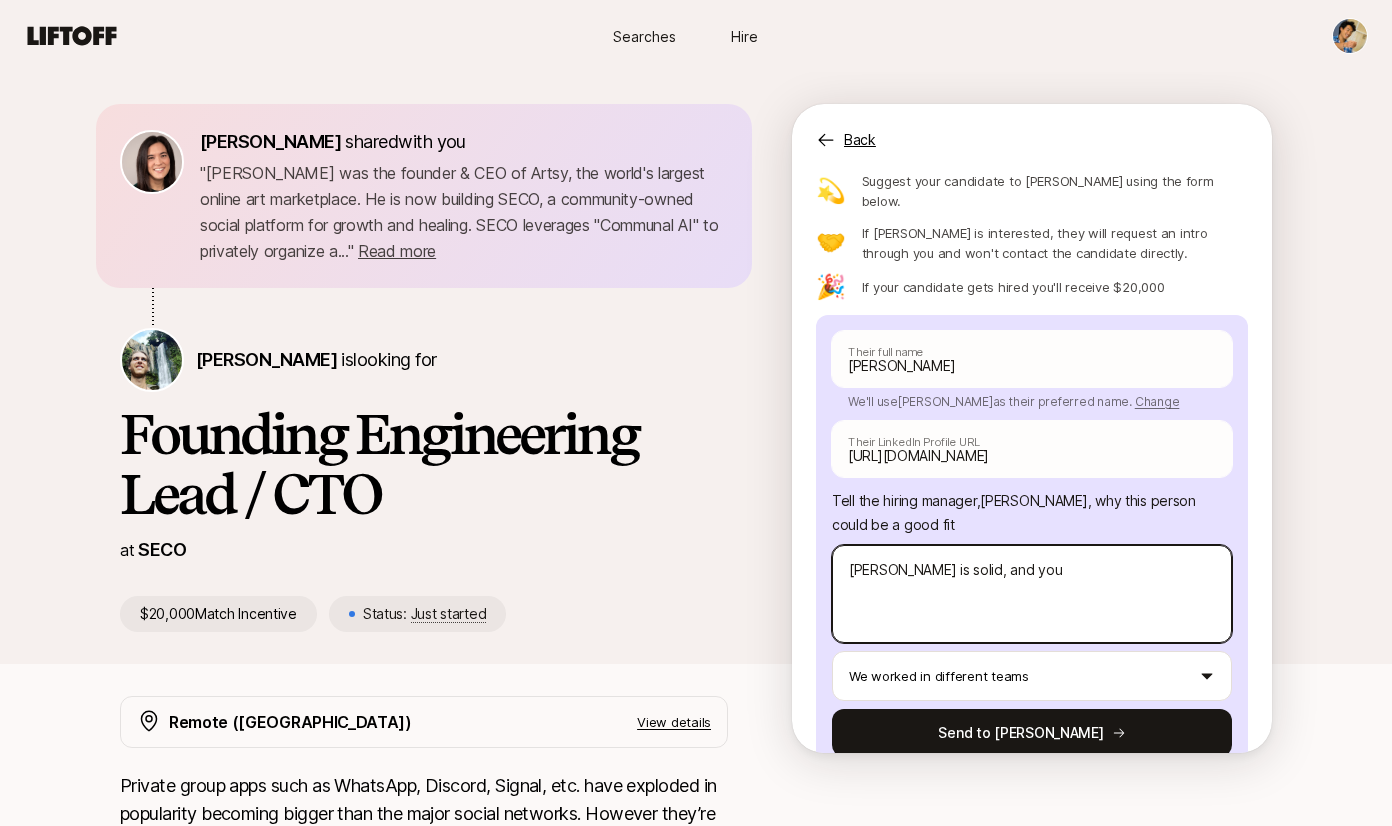 type on "x" 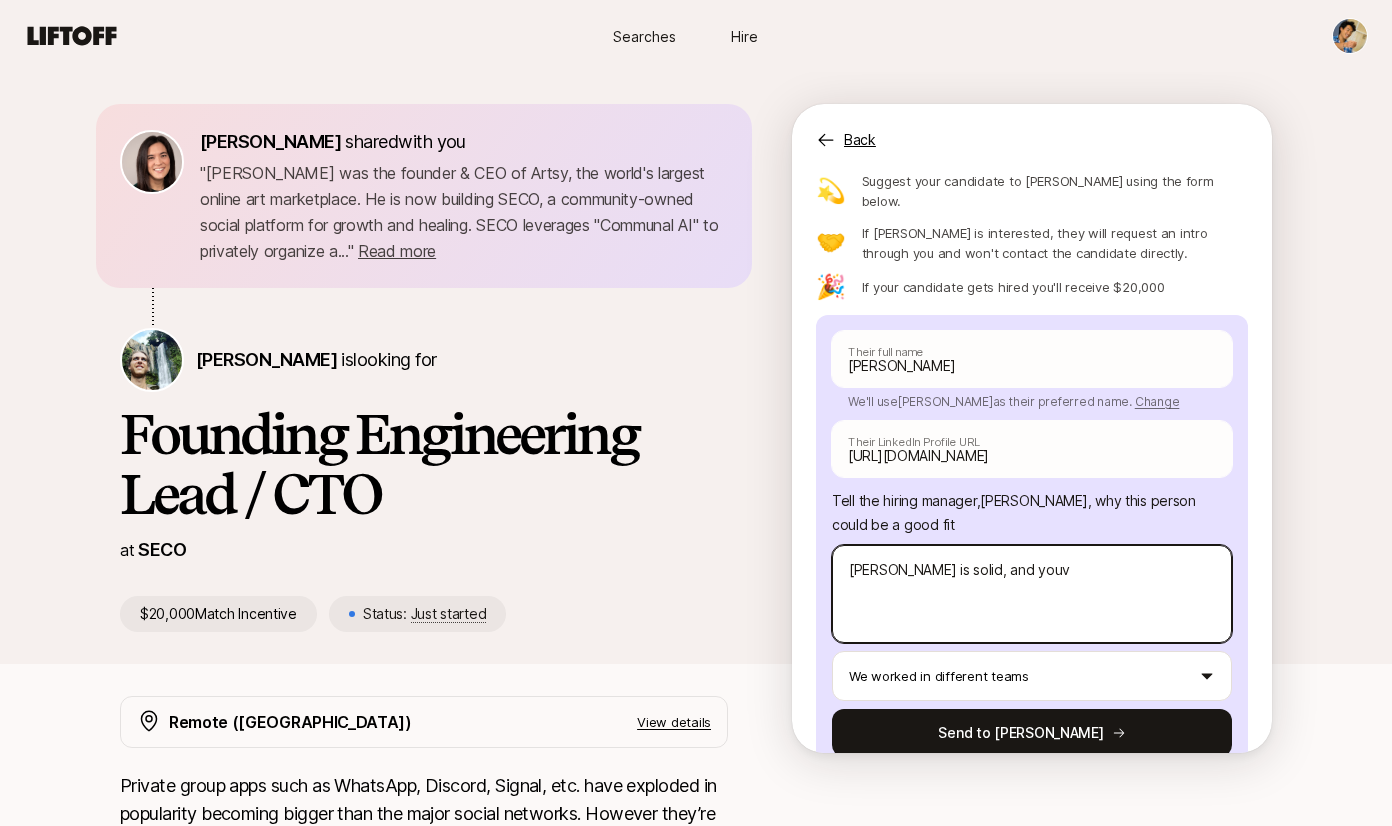 type on "x" 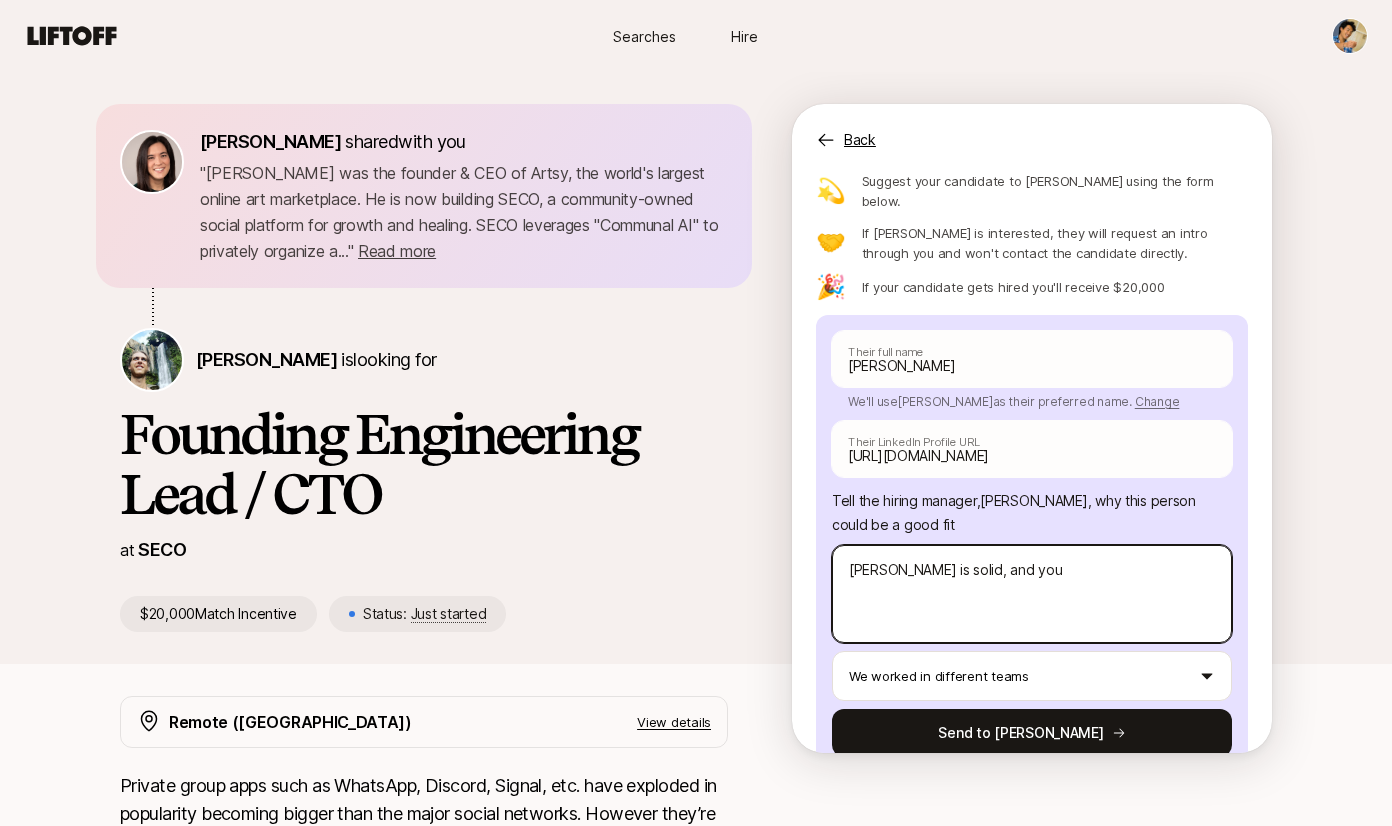 type on "x" 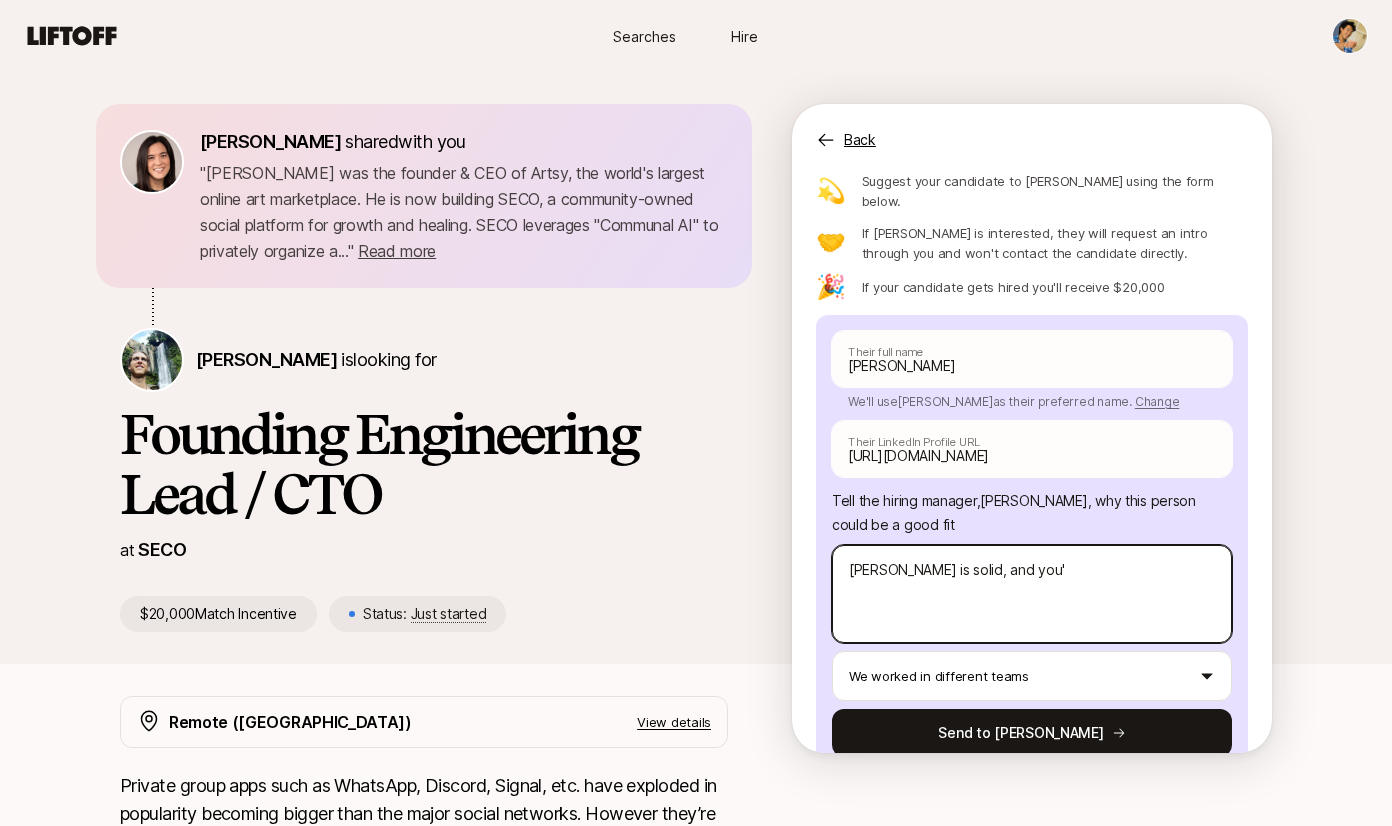 type on "x" 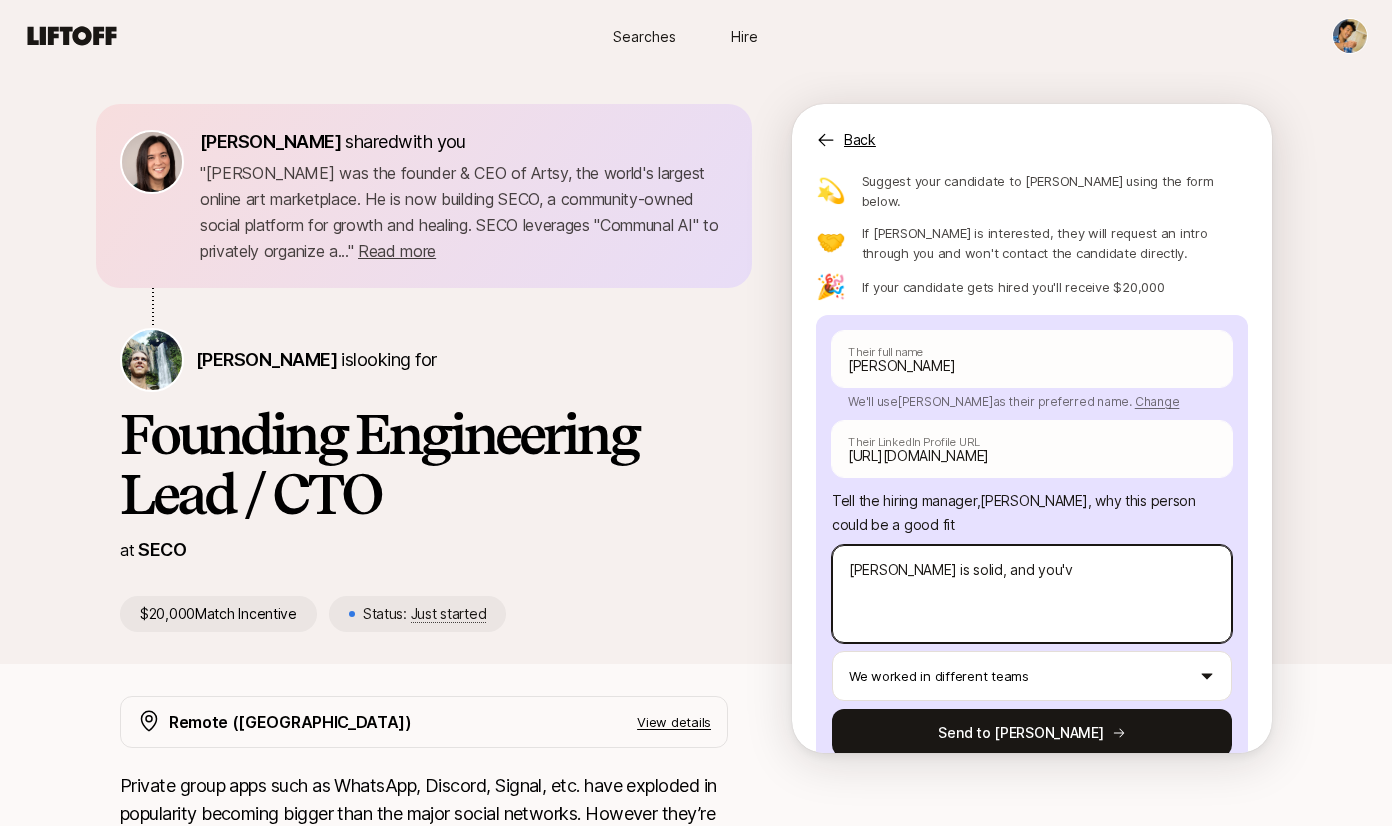 type on "x" 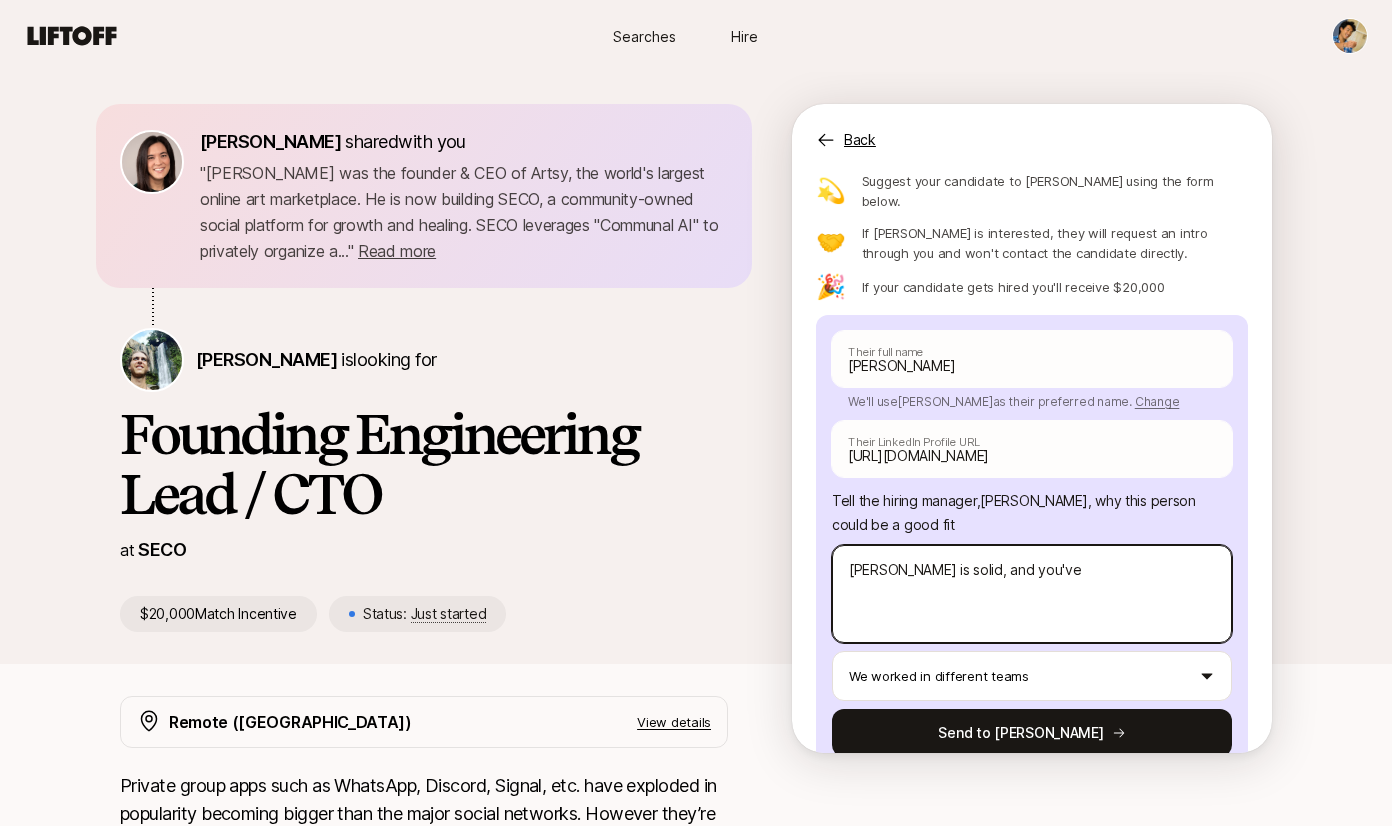 type on "x" 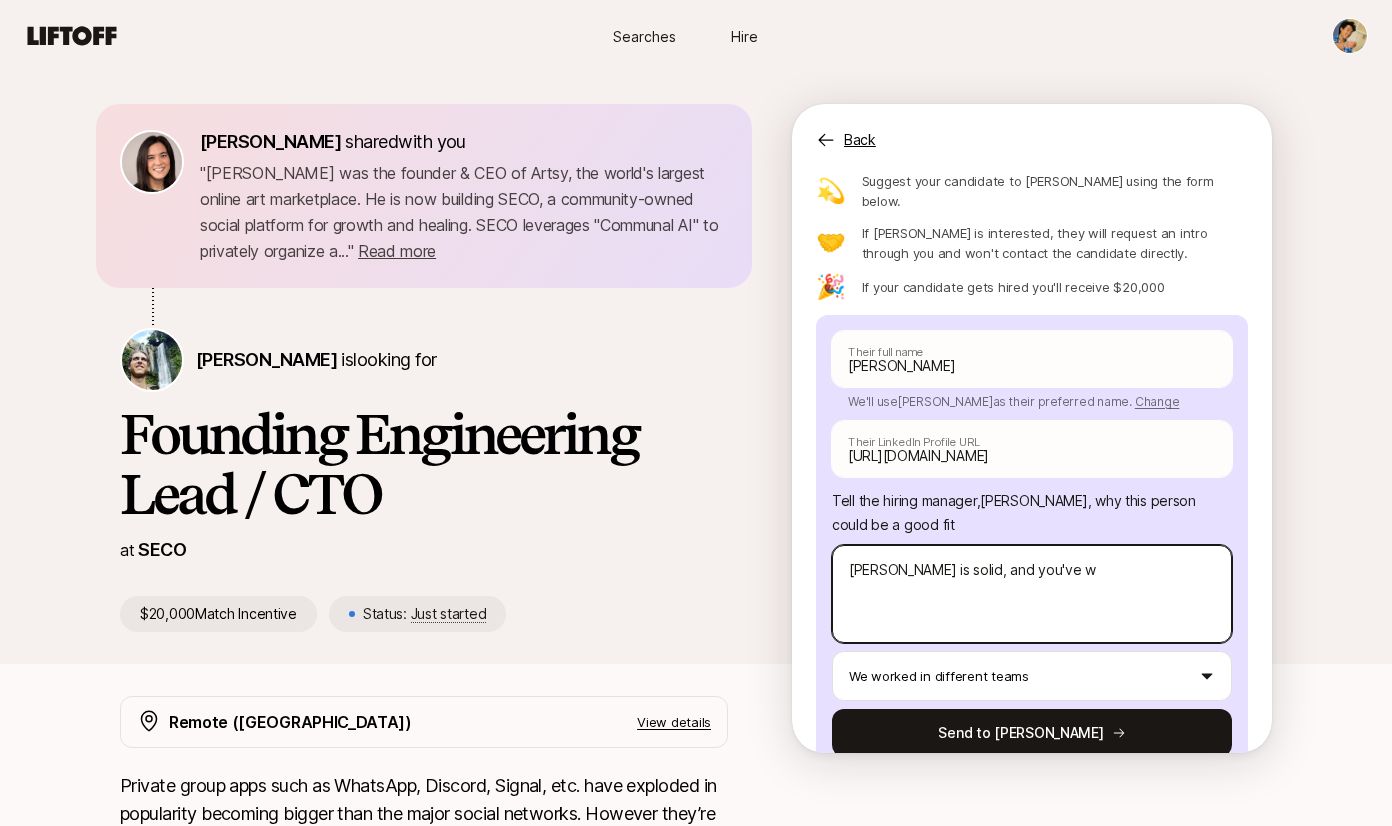 type on "x" 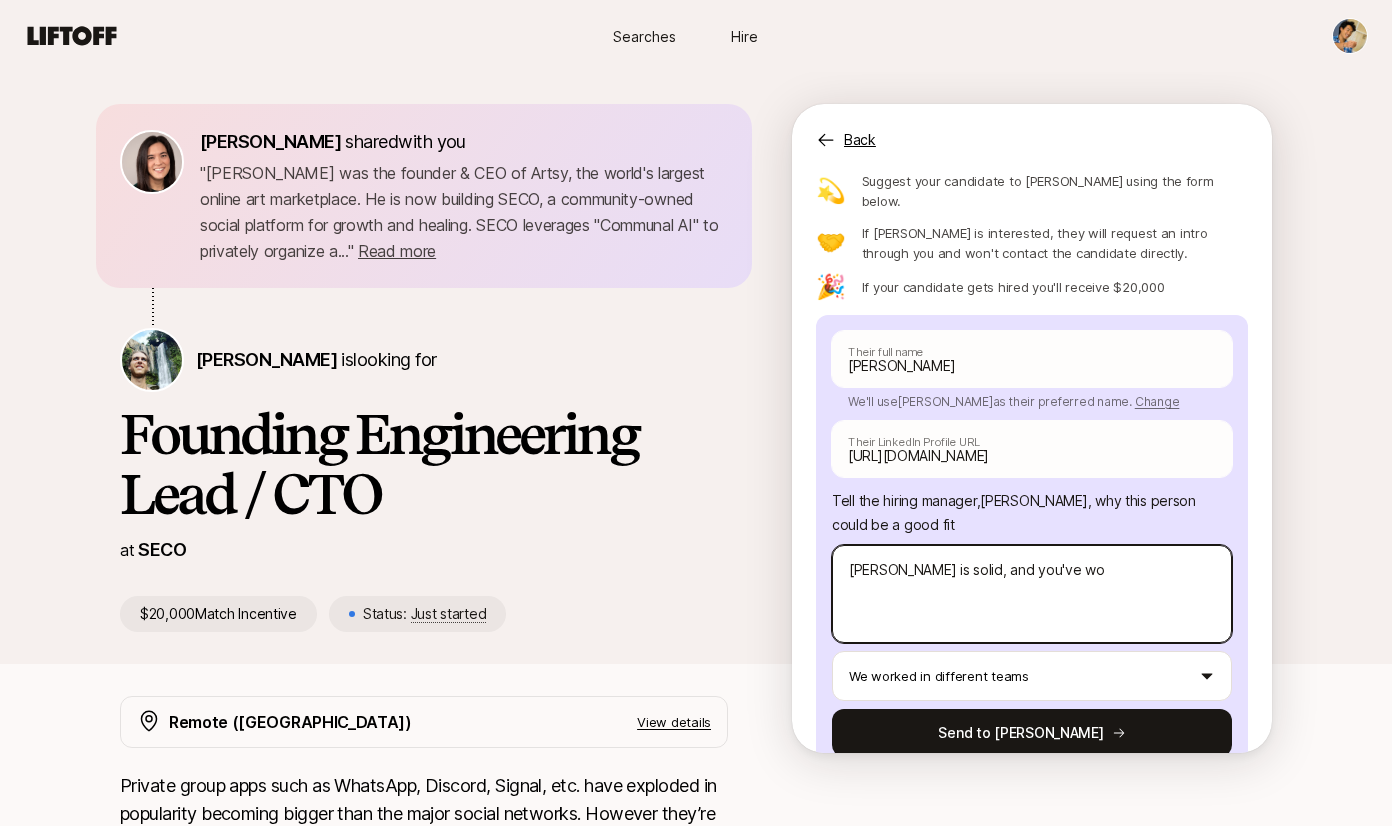 type on "x" 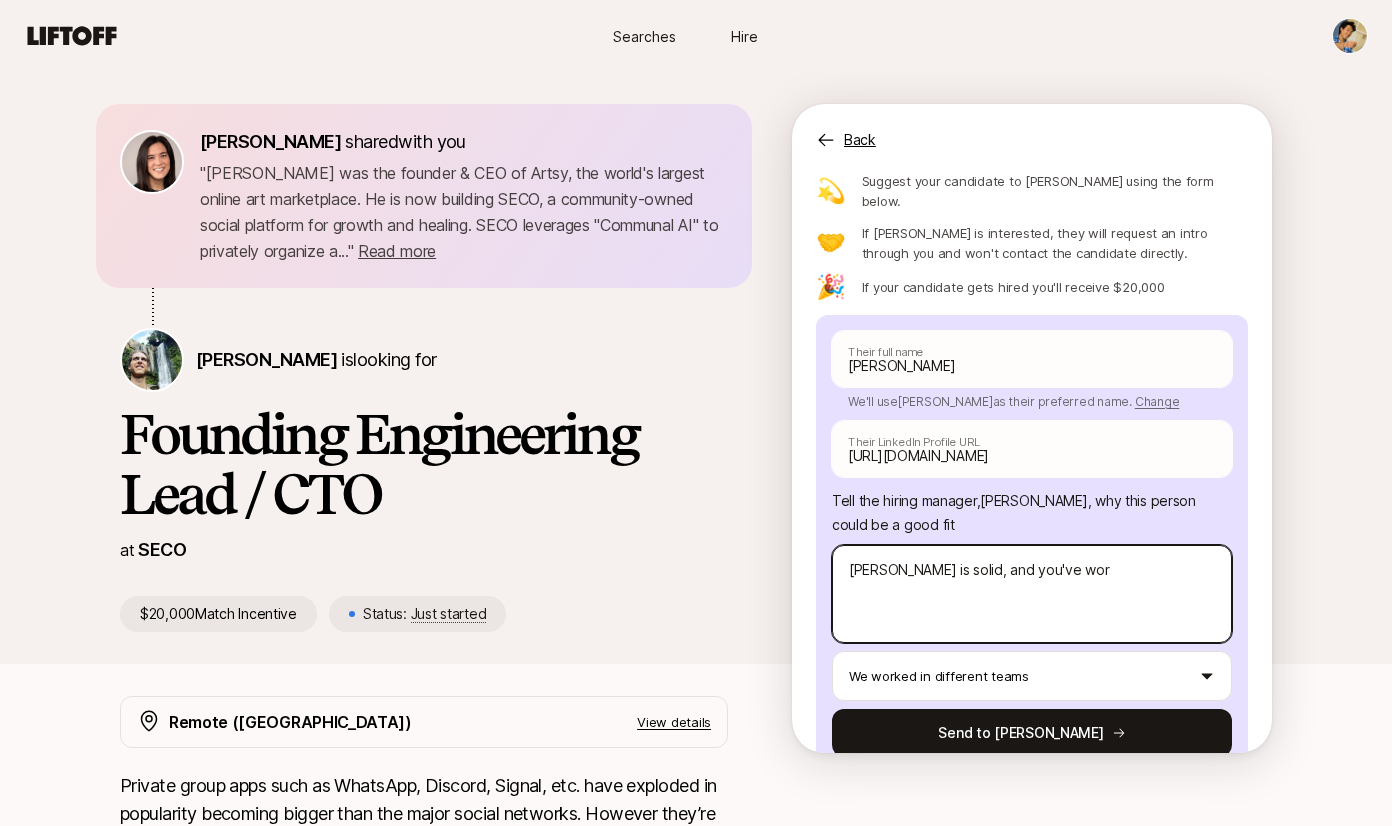 type on "x" 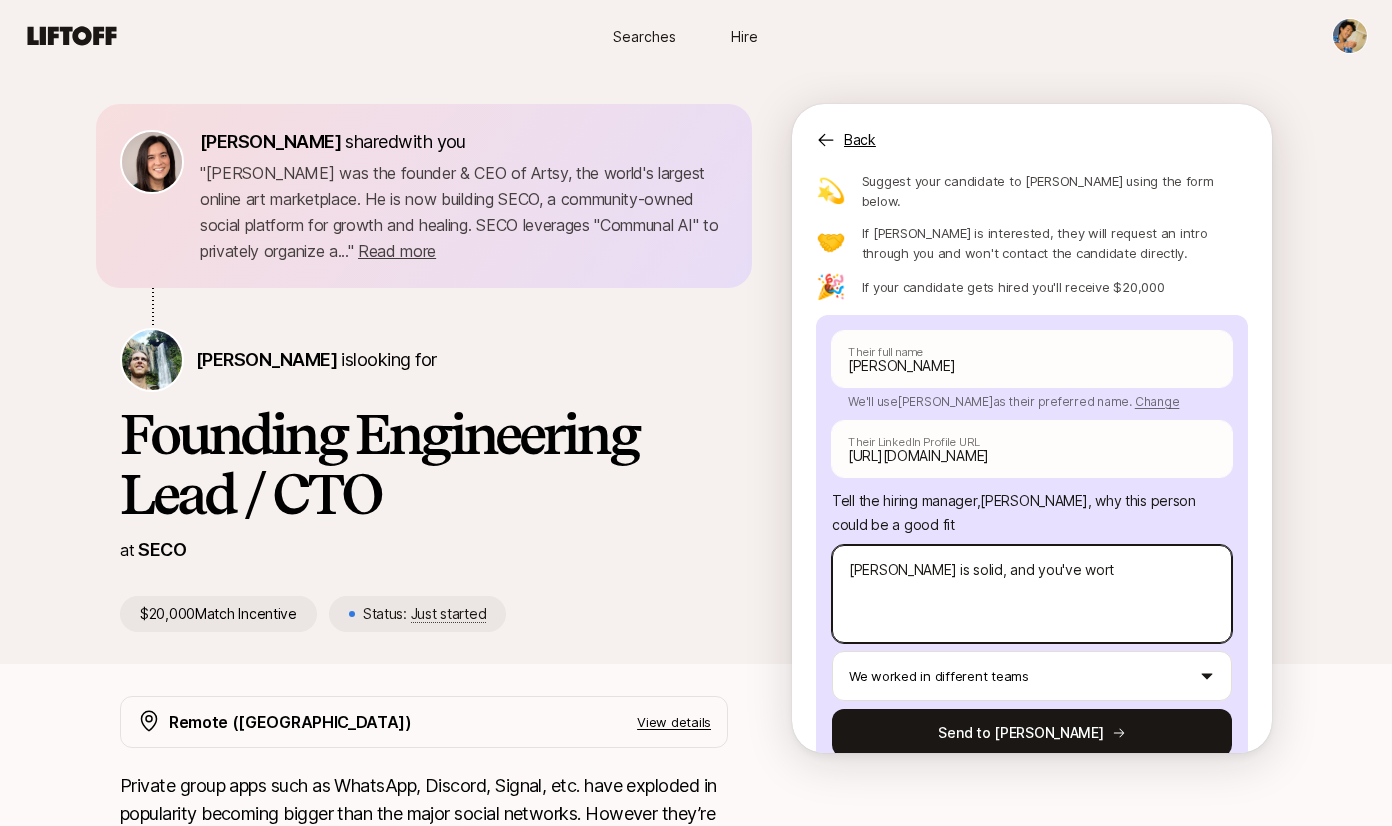 type on "x" 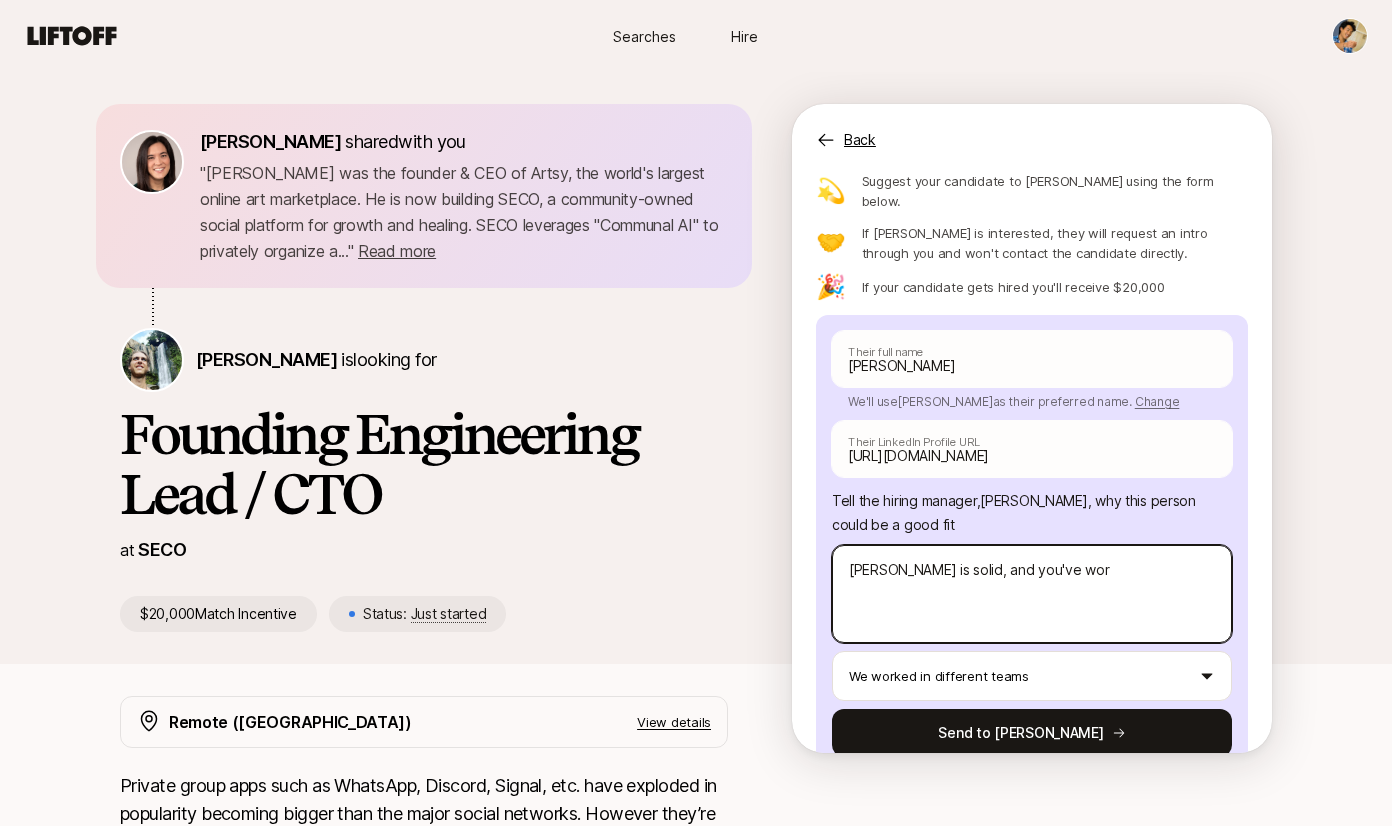 type on "x" 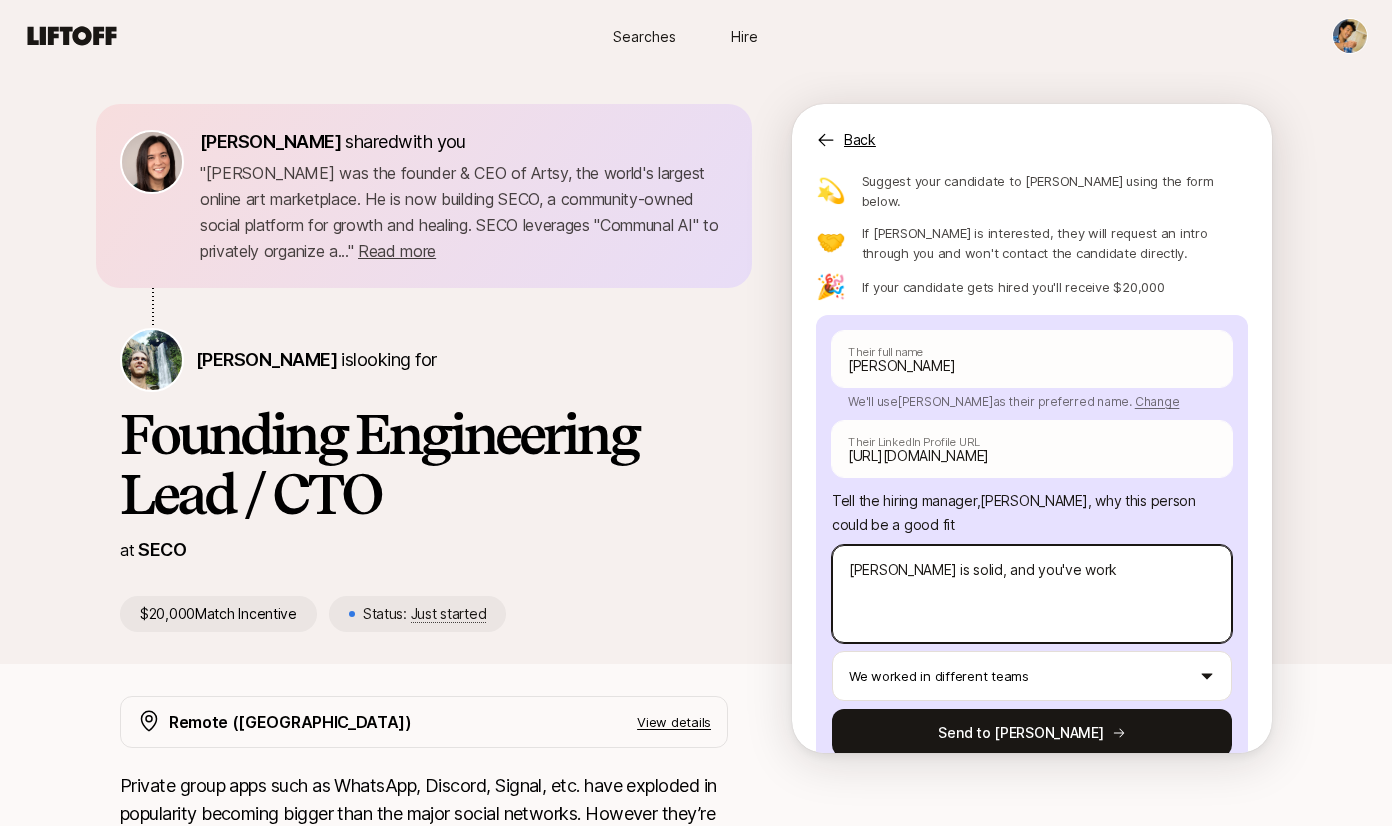 type on "x" 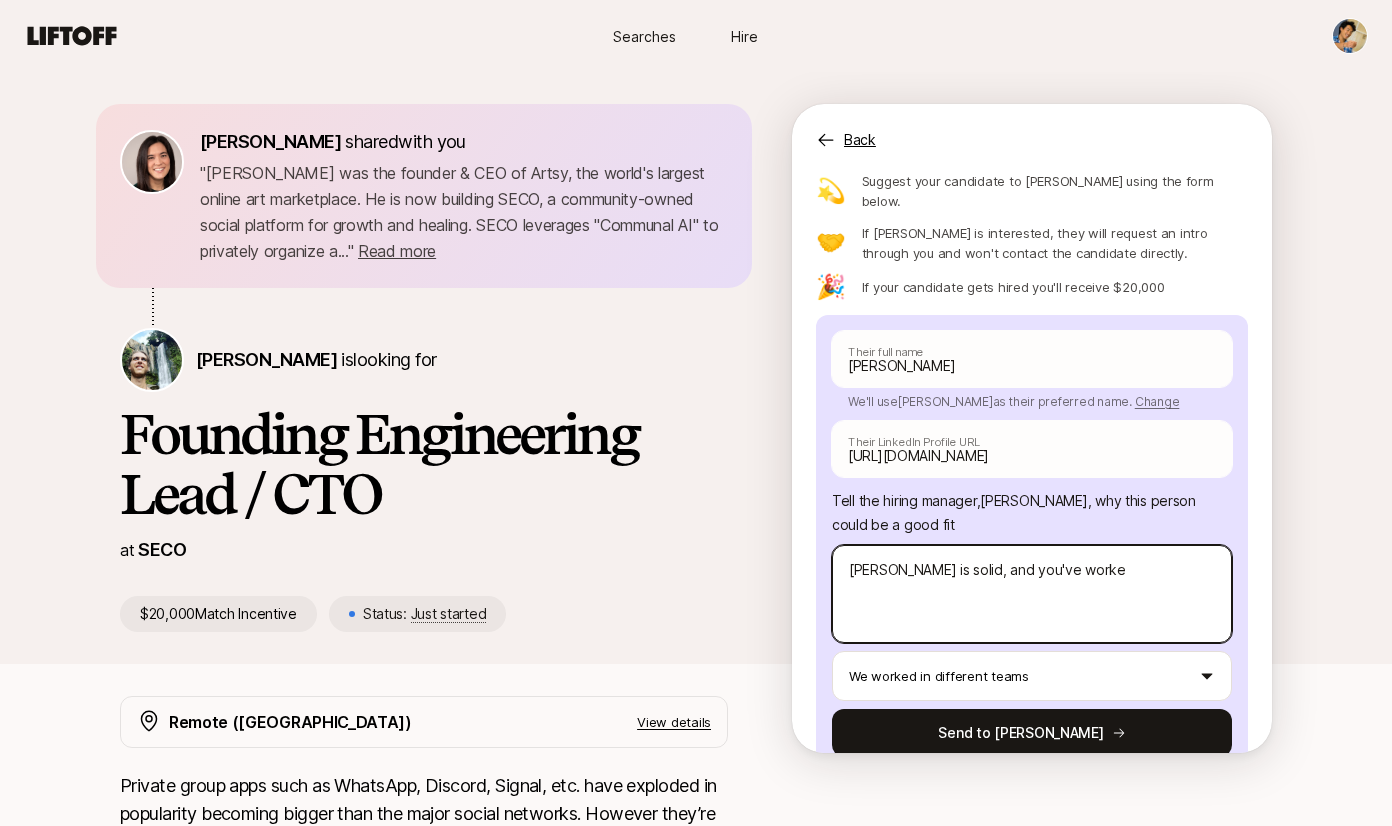 type on "x" 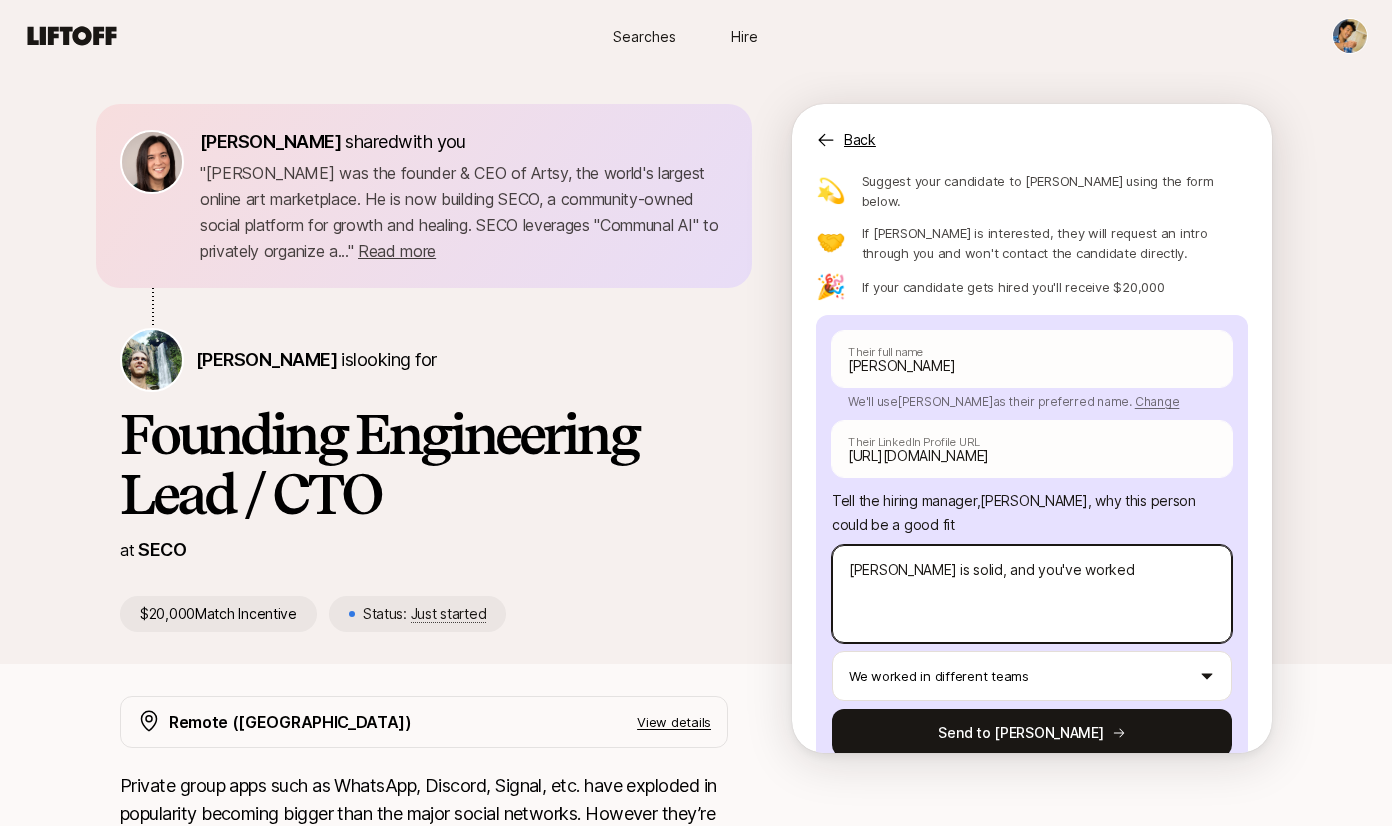 type on "x" 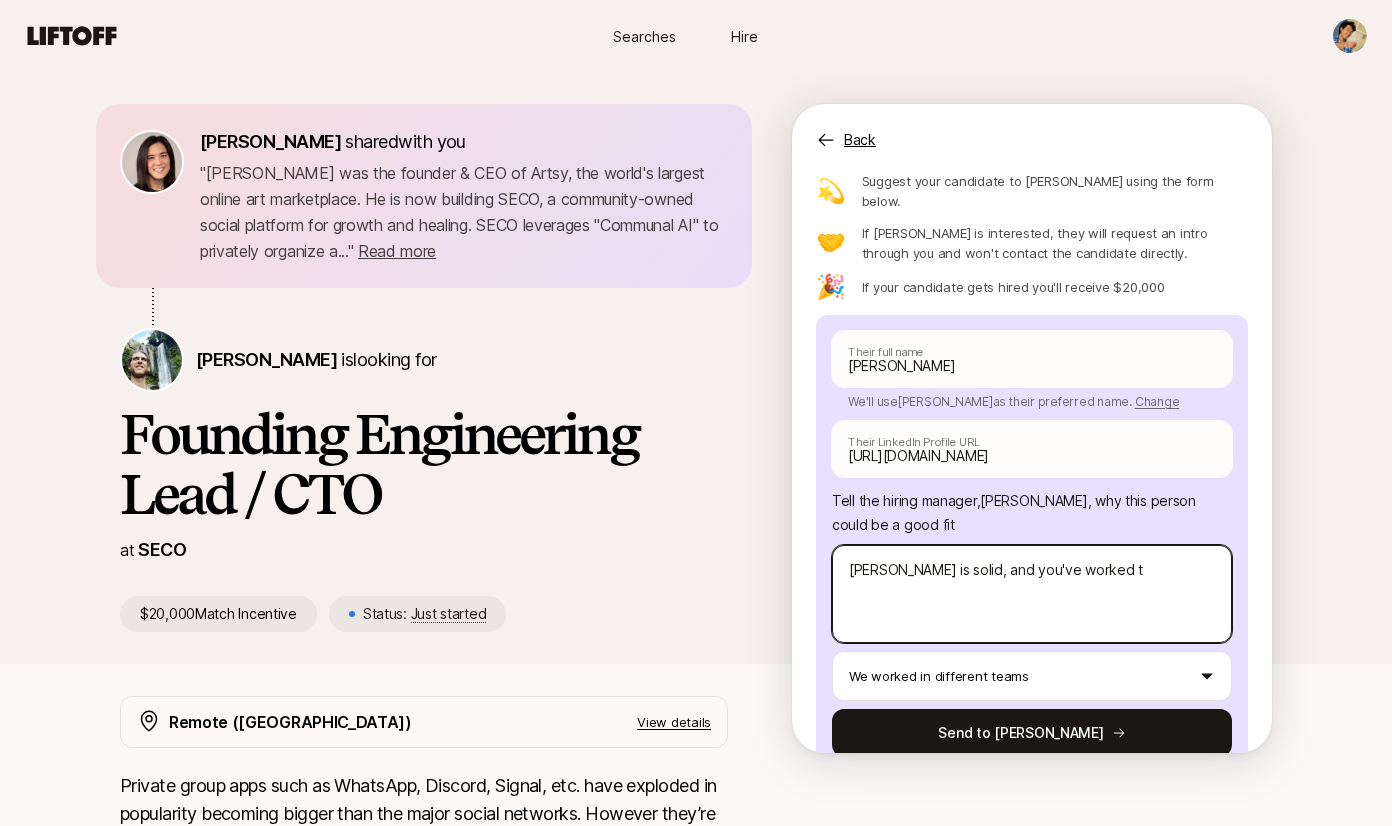type on "x" 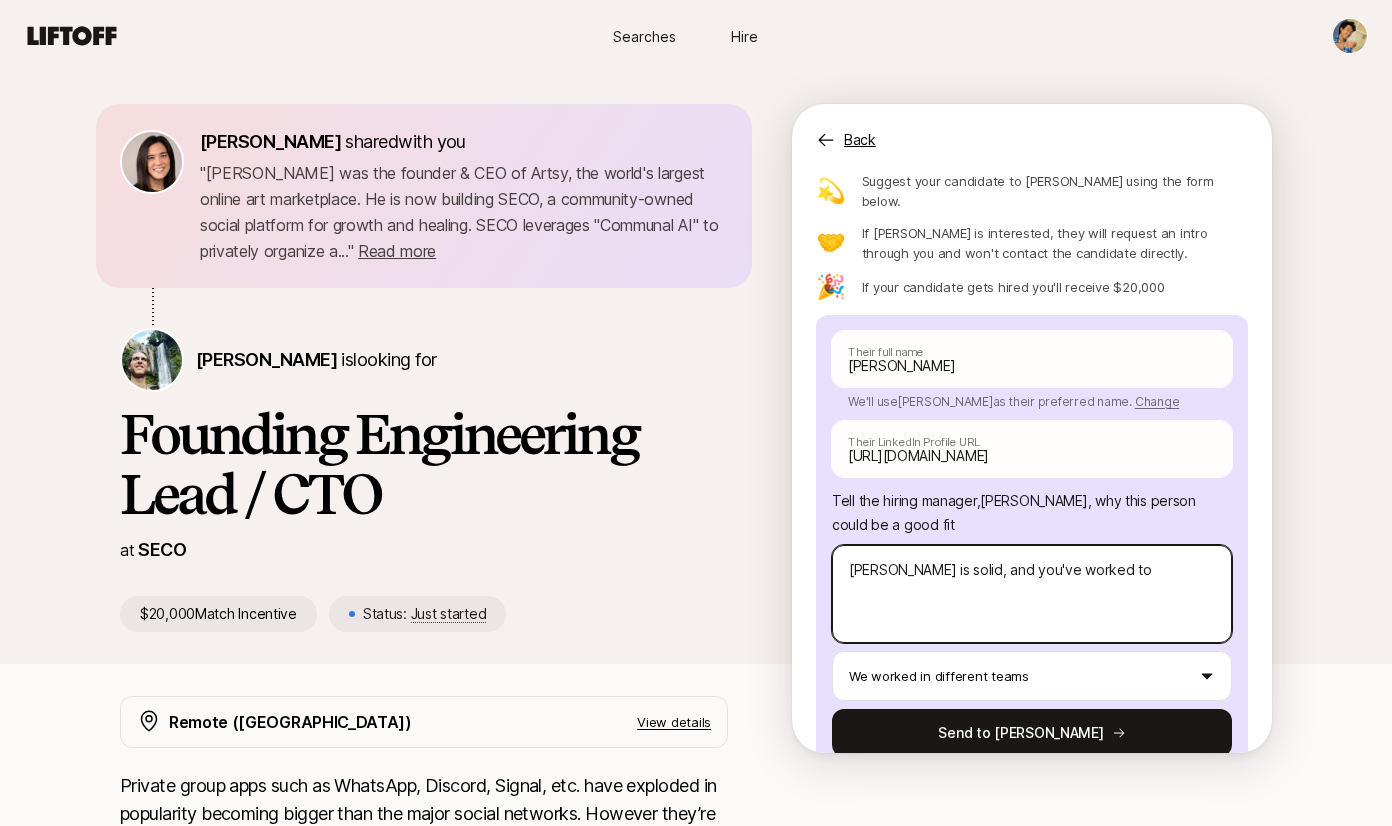 type on "x" 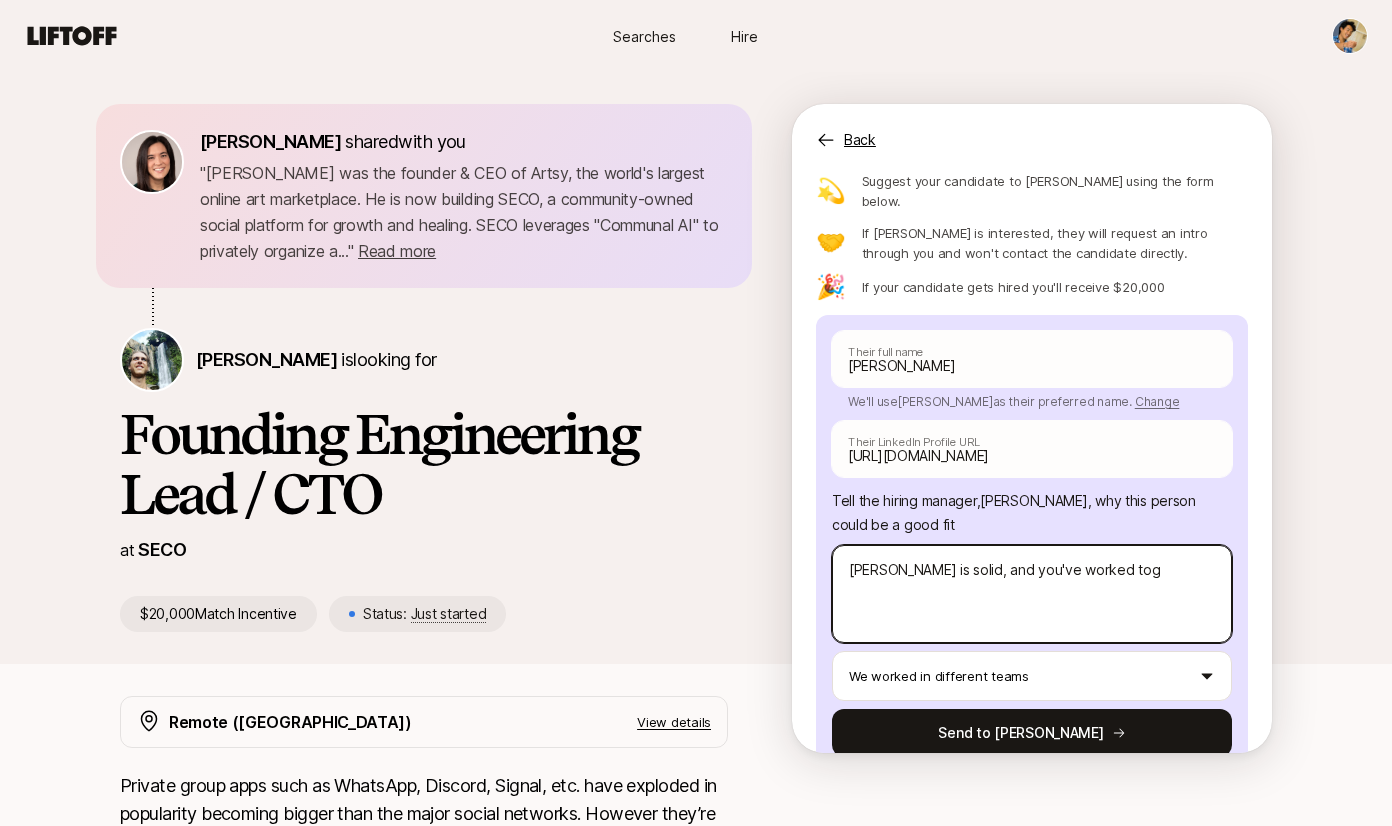 type on "x" 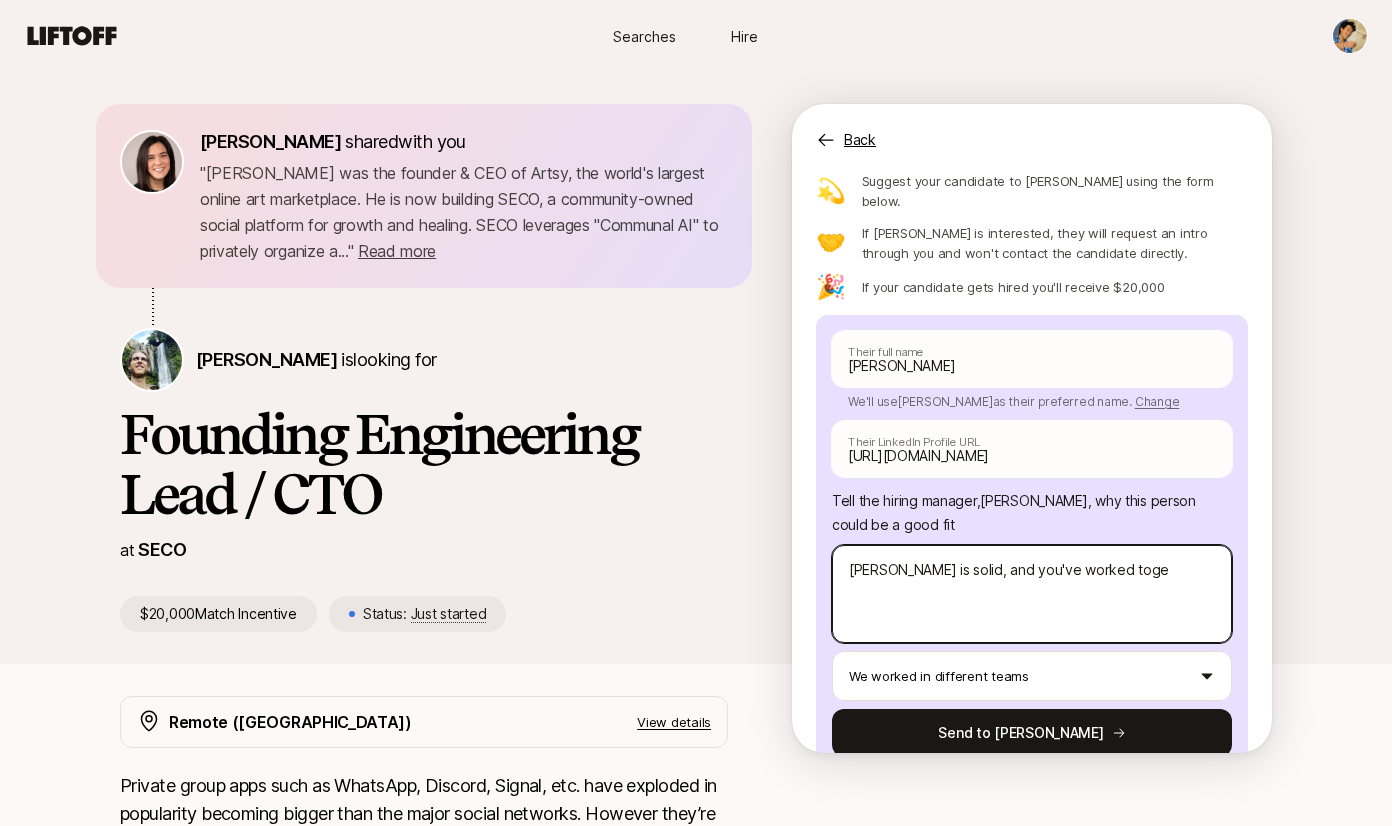type on "x" 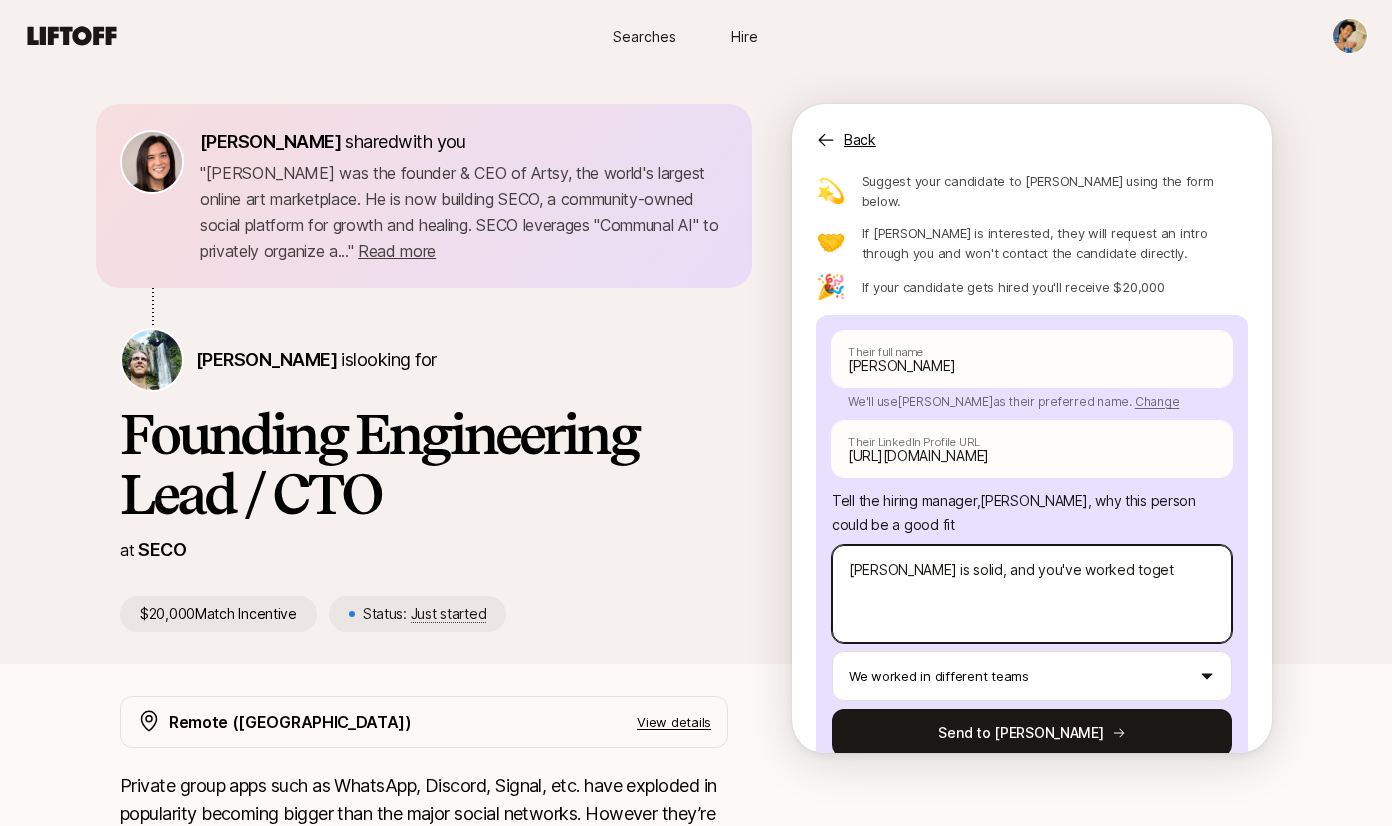 type on "x" 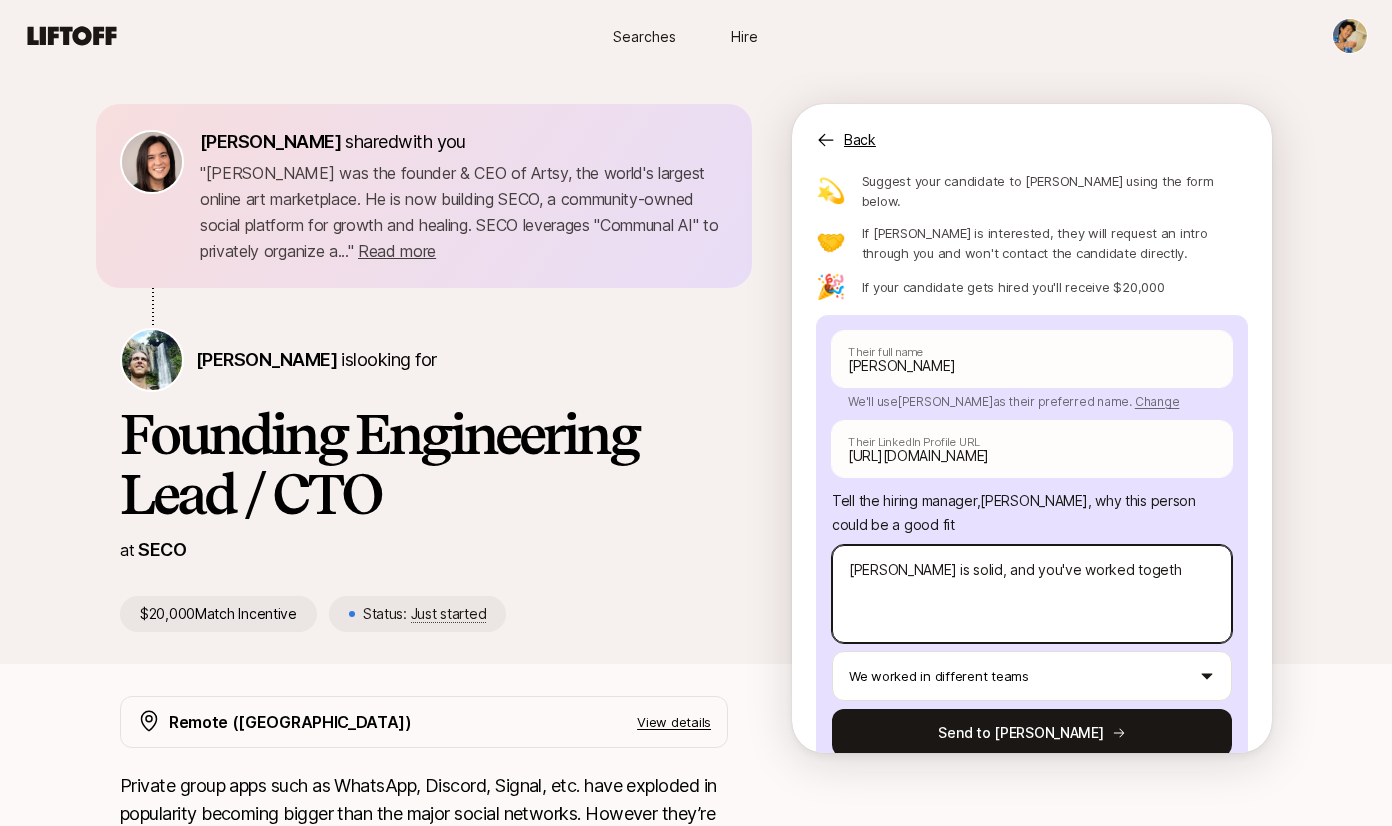 type on "x" 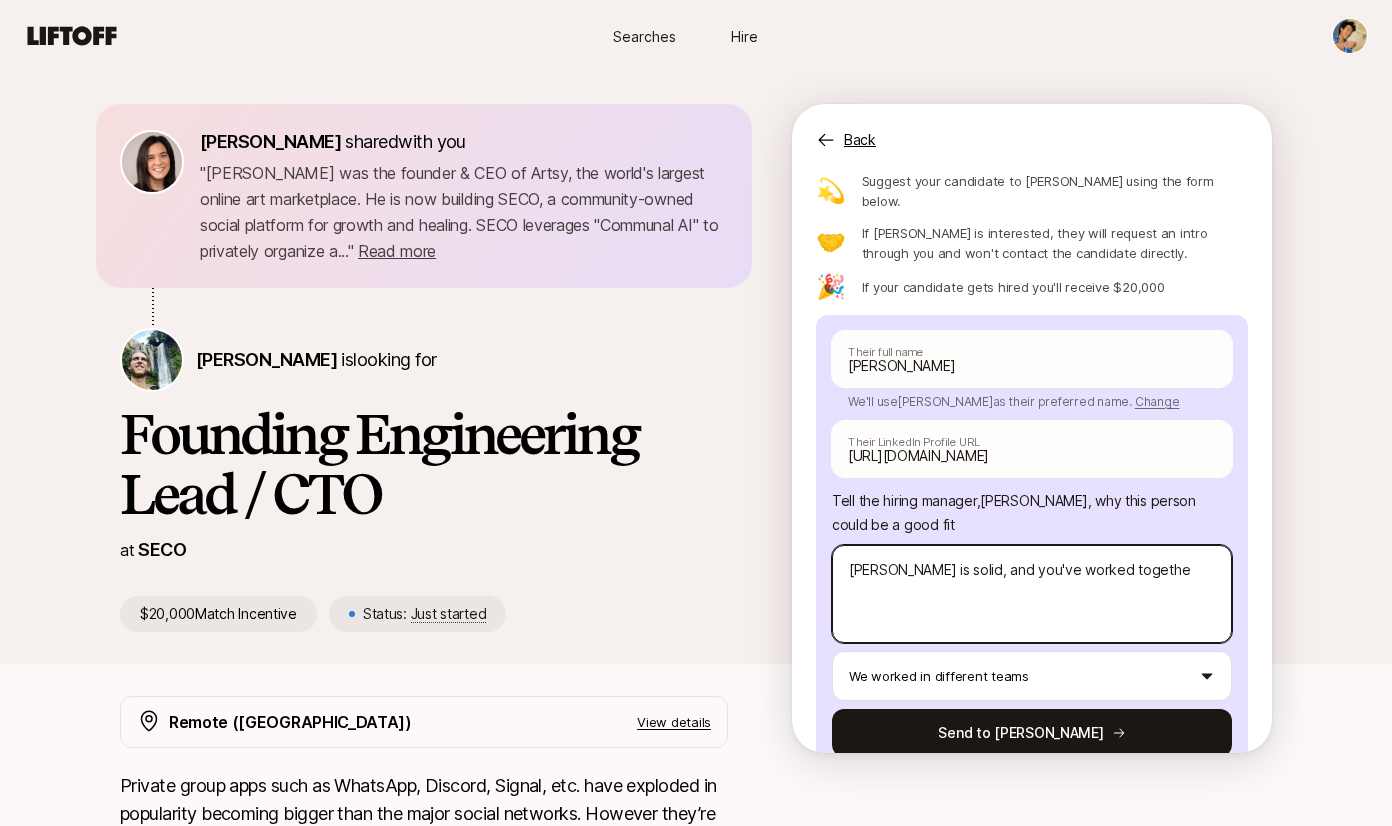 type on "x" 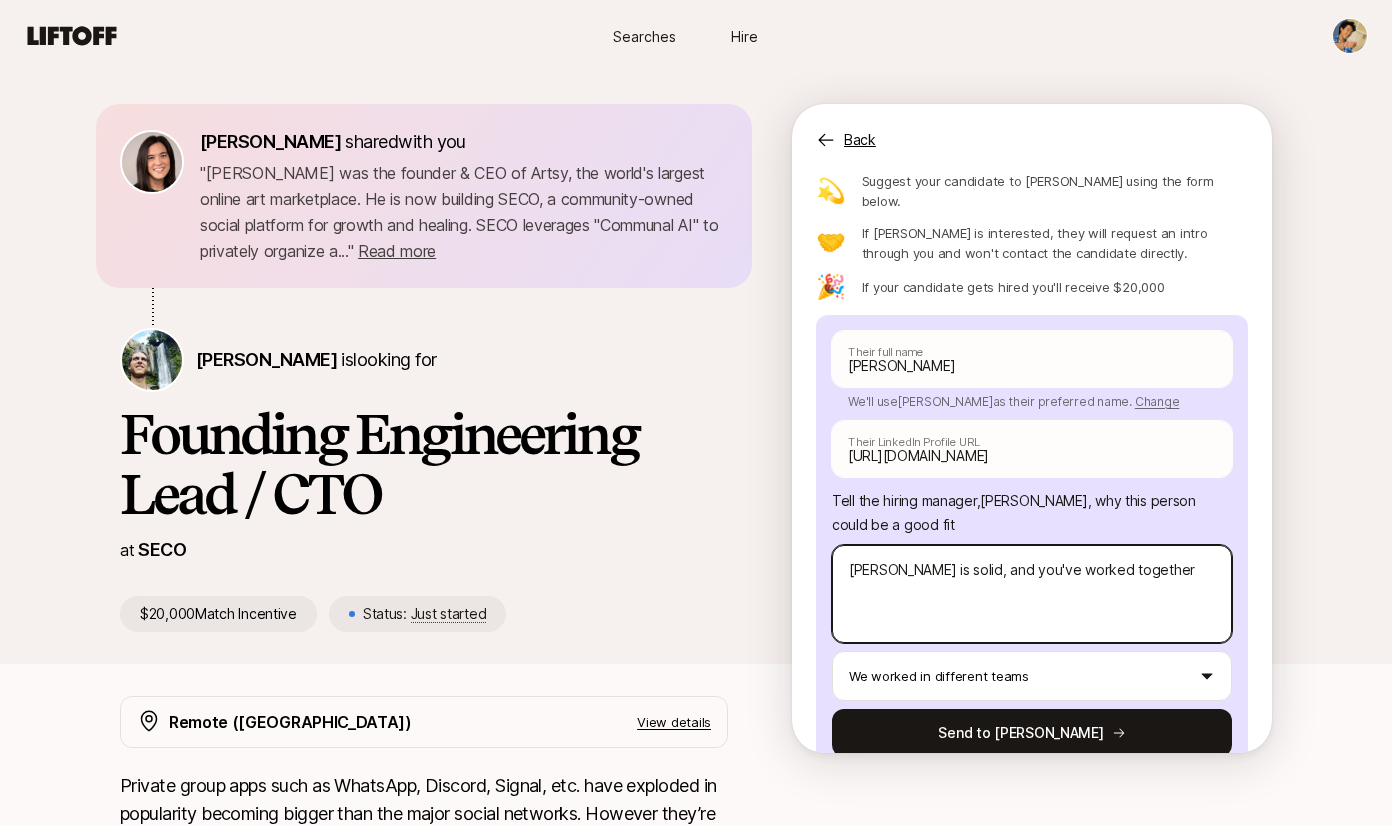 type on "x" 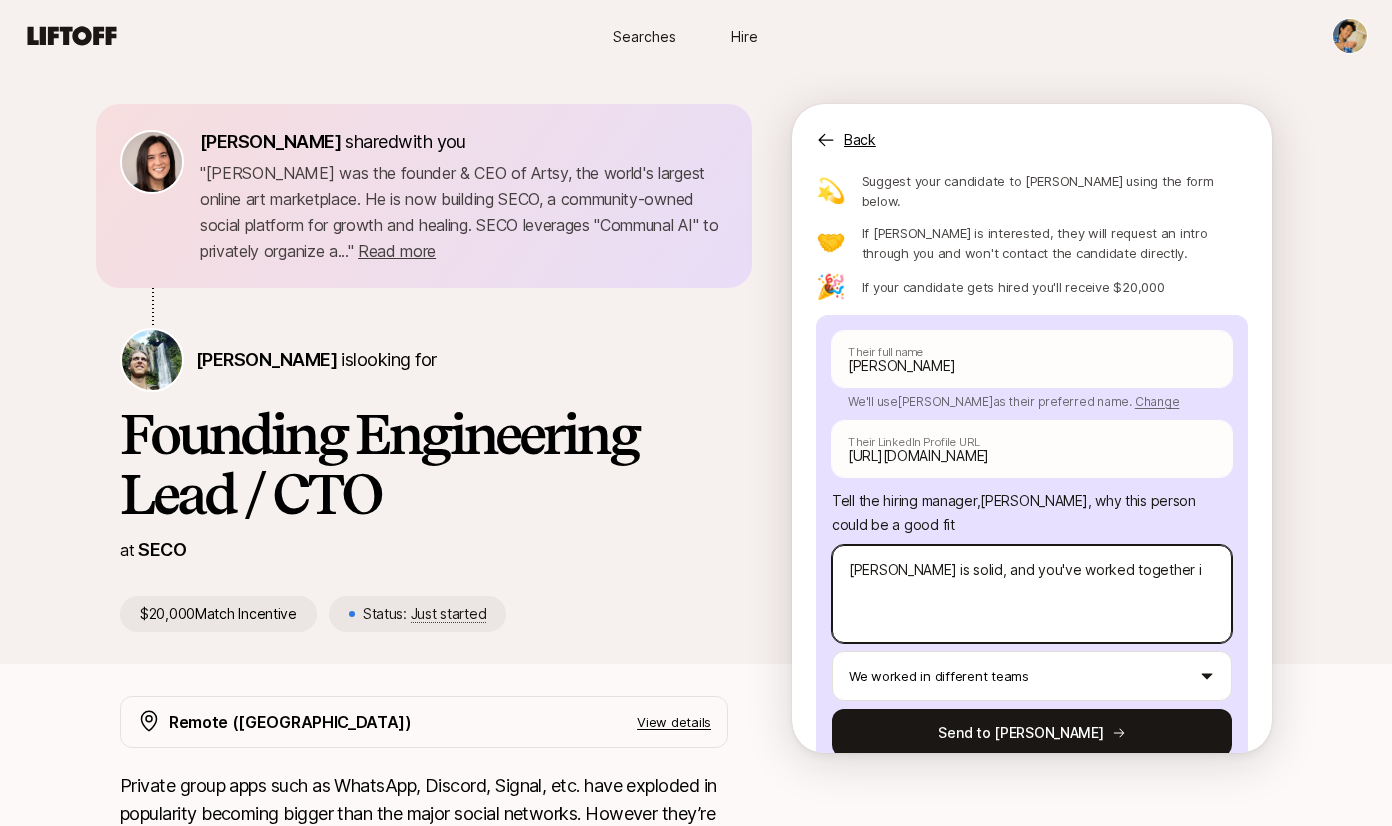 type on "x" 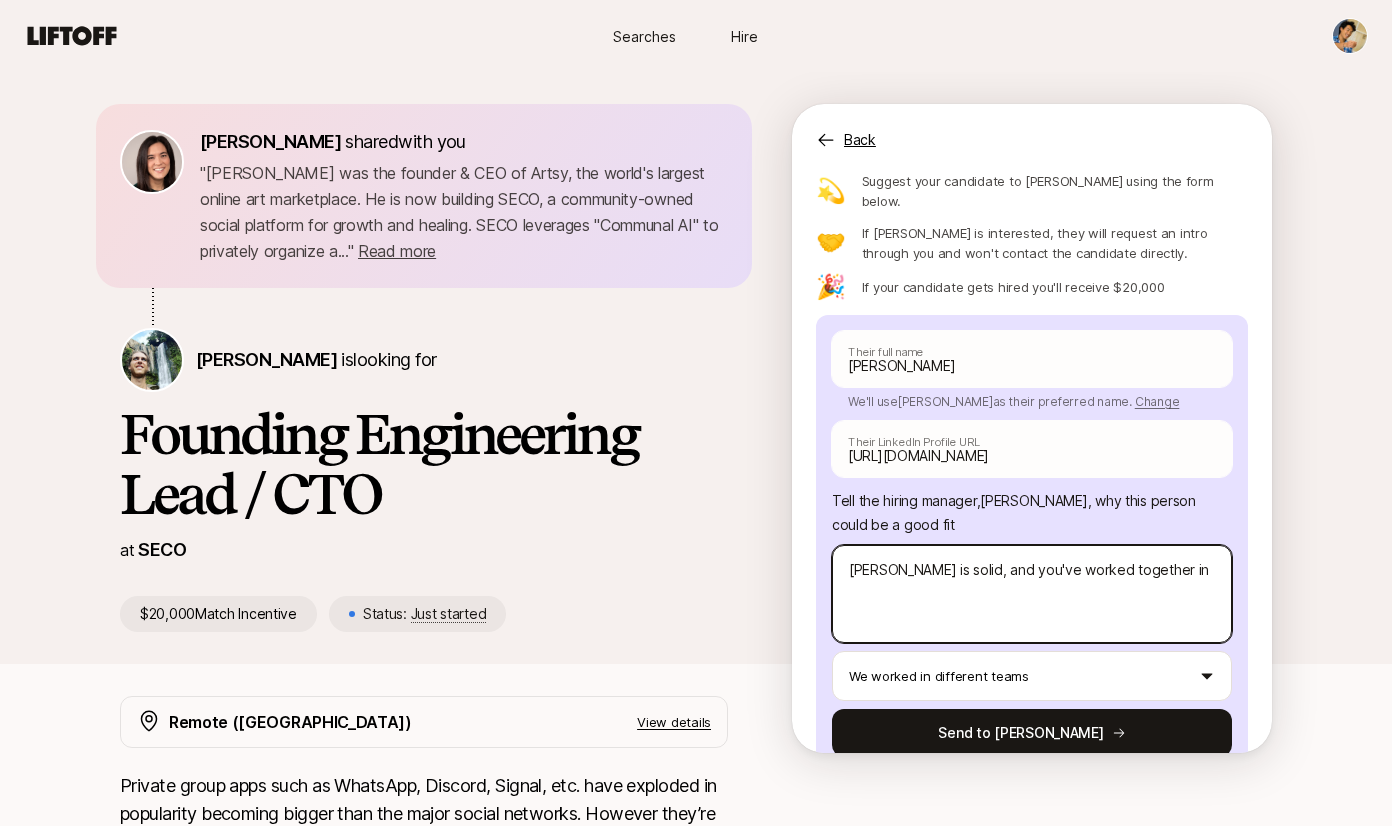 type on "x" 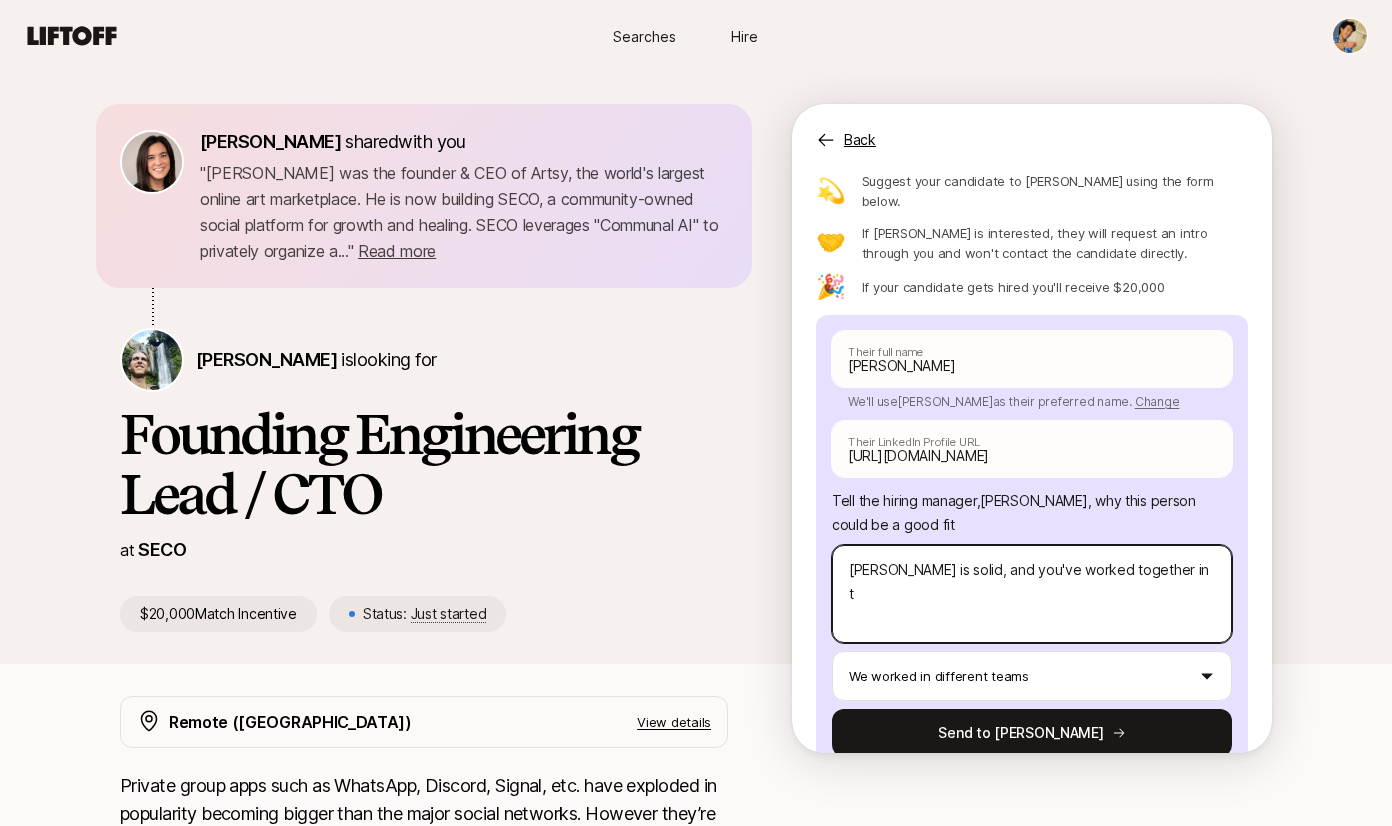type on "x" 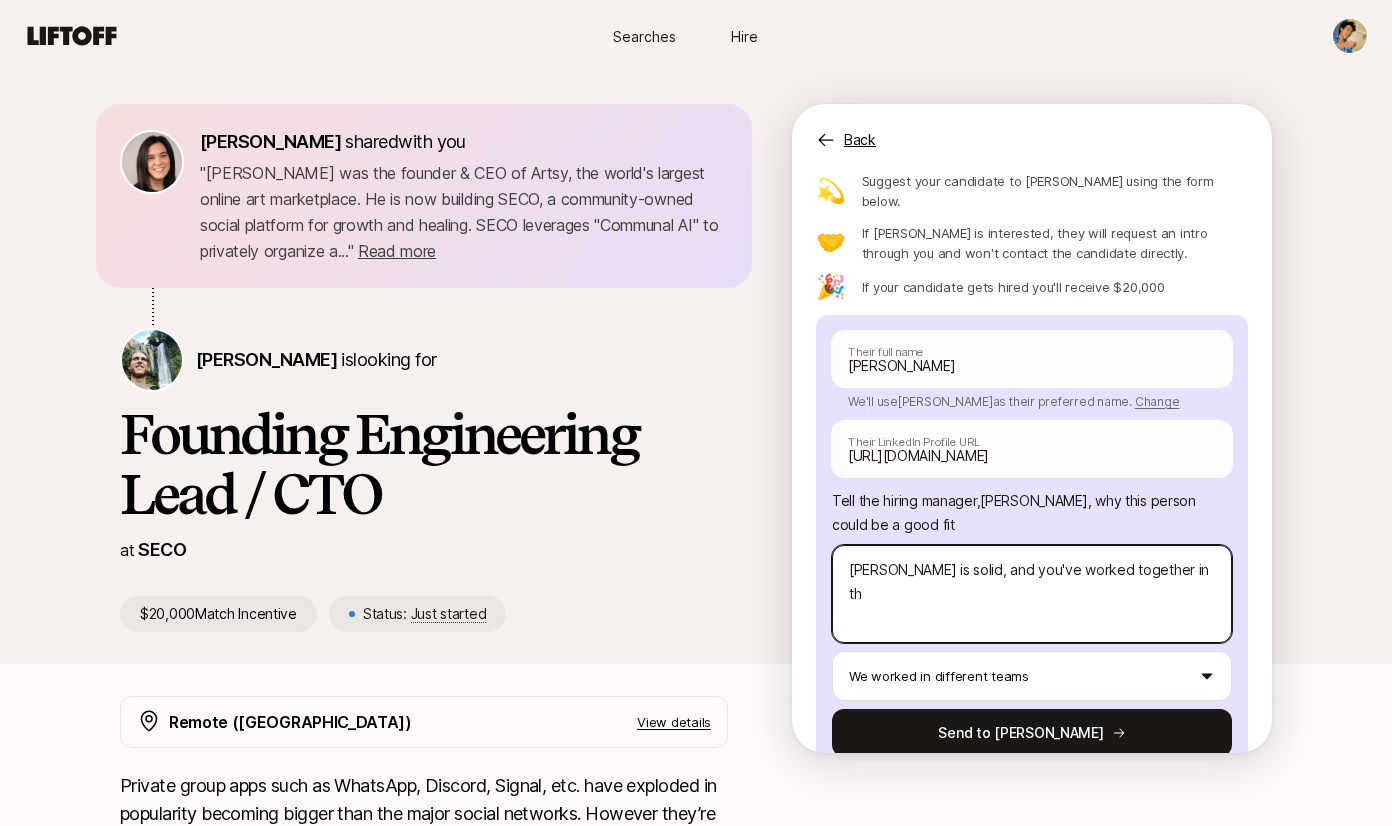 type on "x" 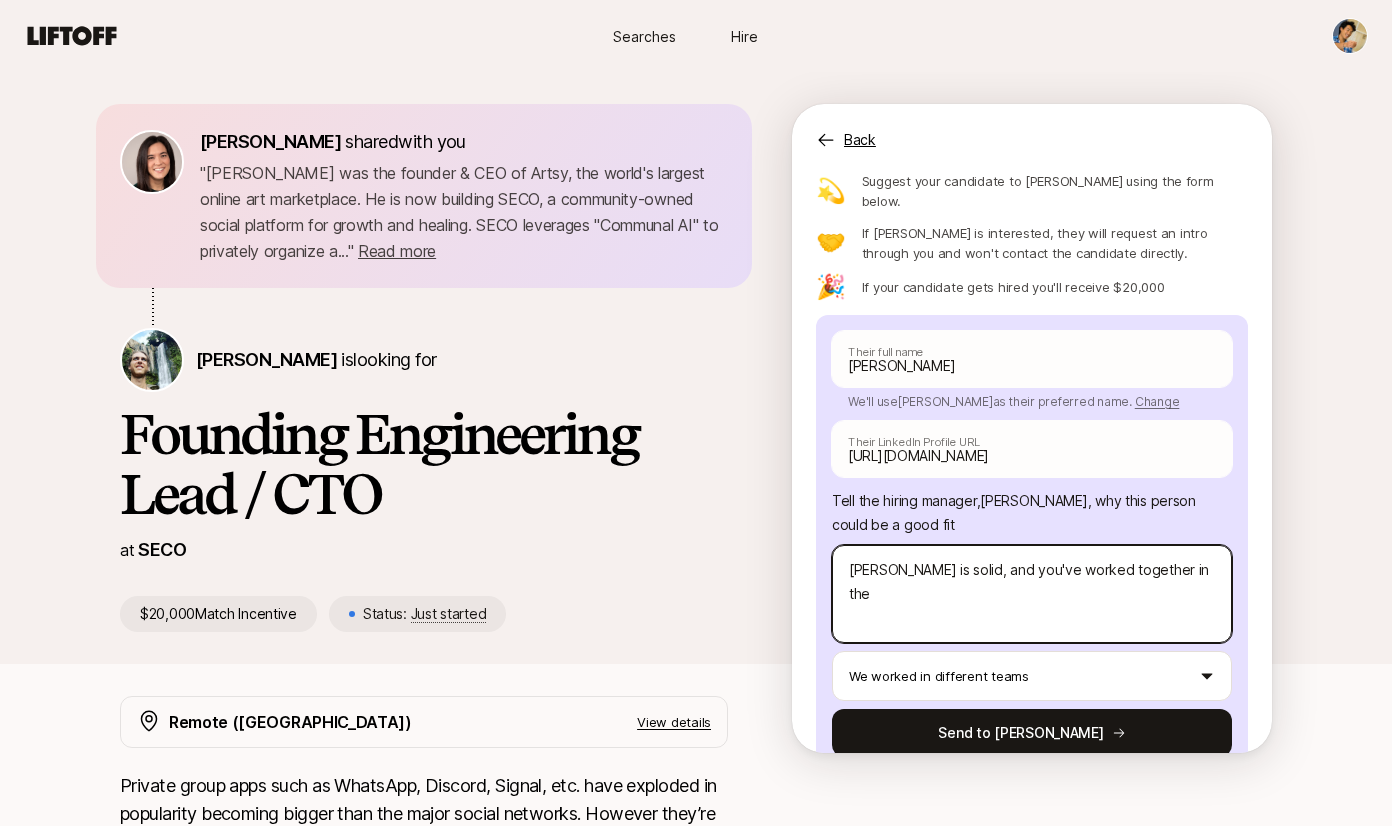 type on "x" 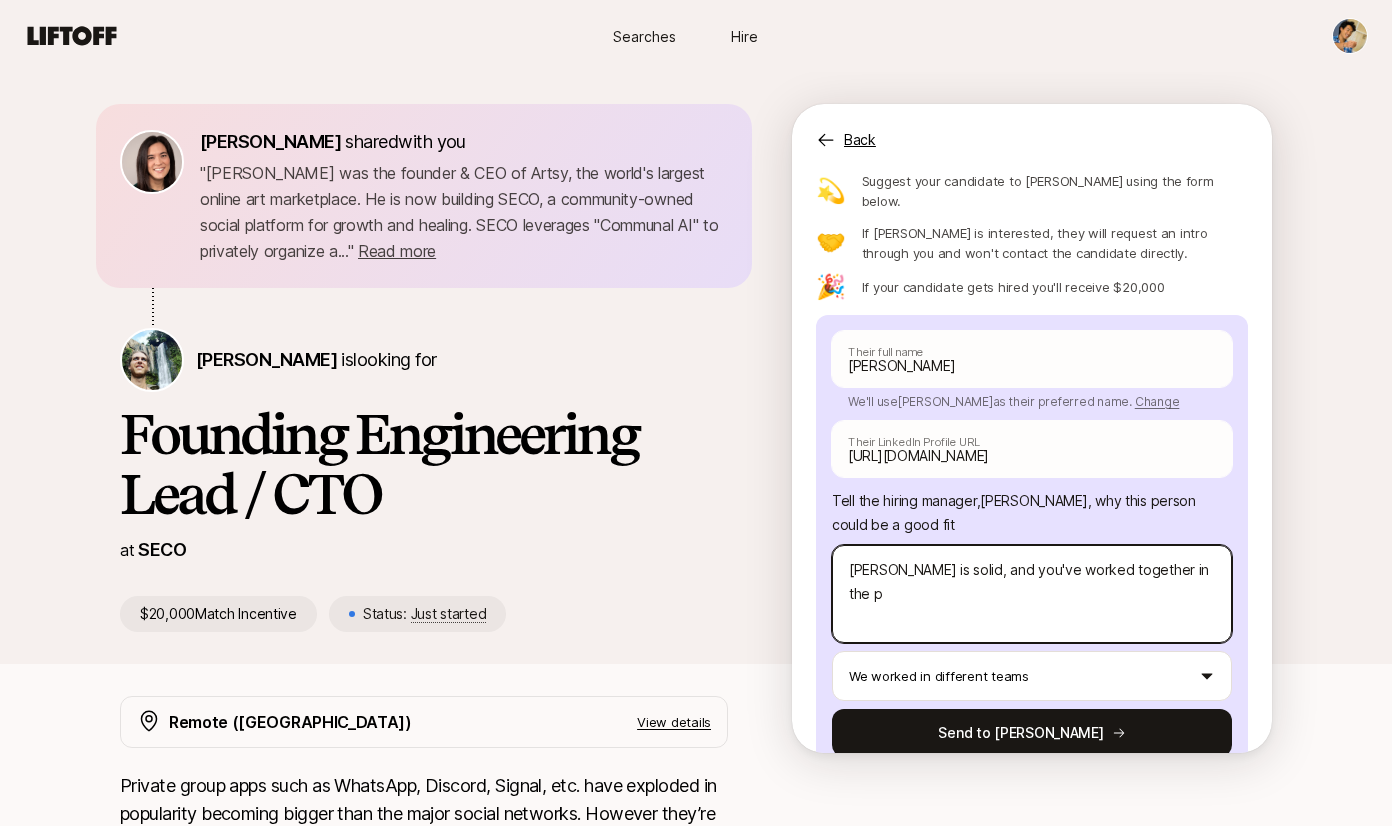 type on "Craig Spaeth is solid, and you've worked together in the pa" 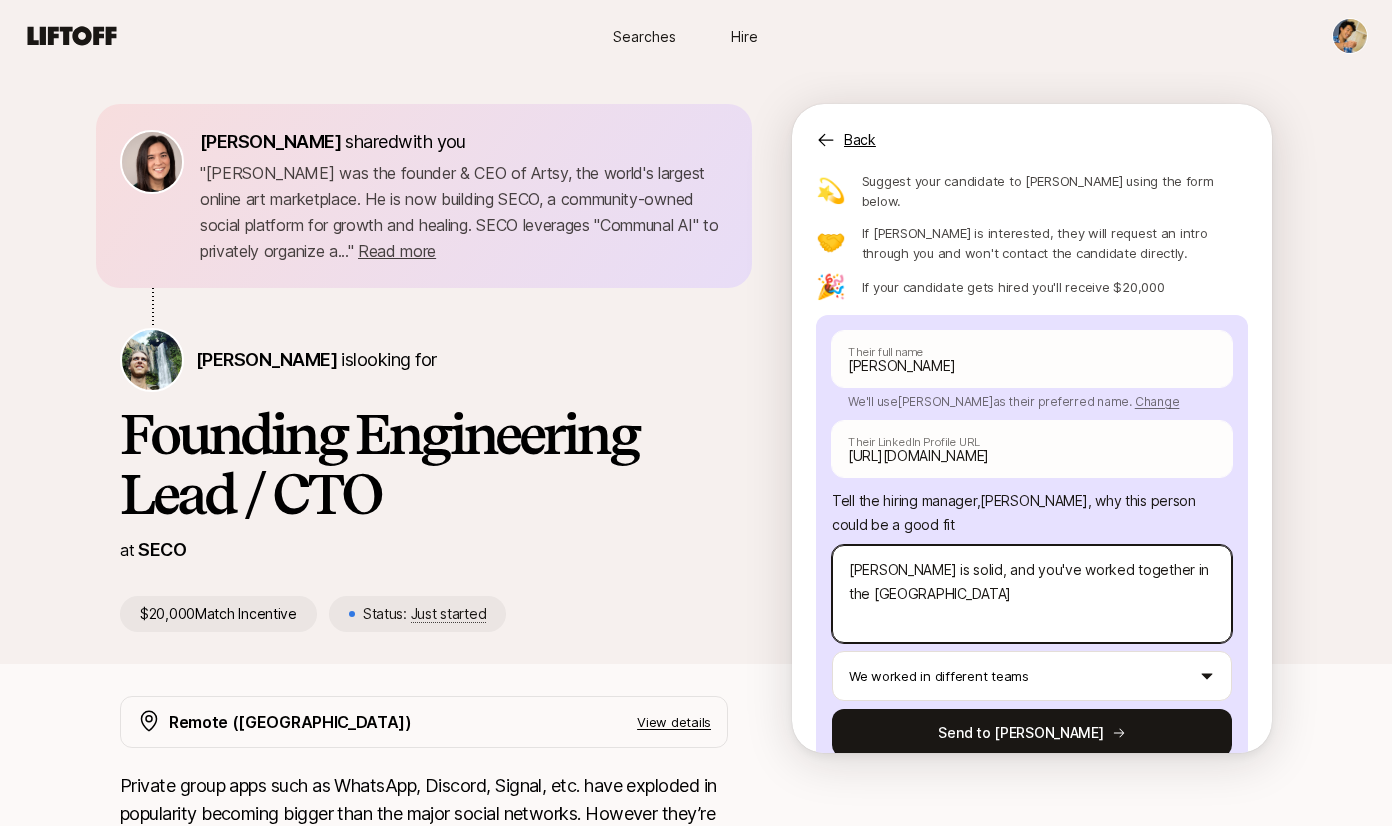 type on "x" 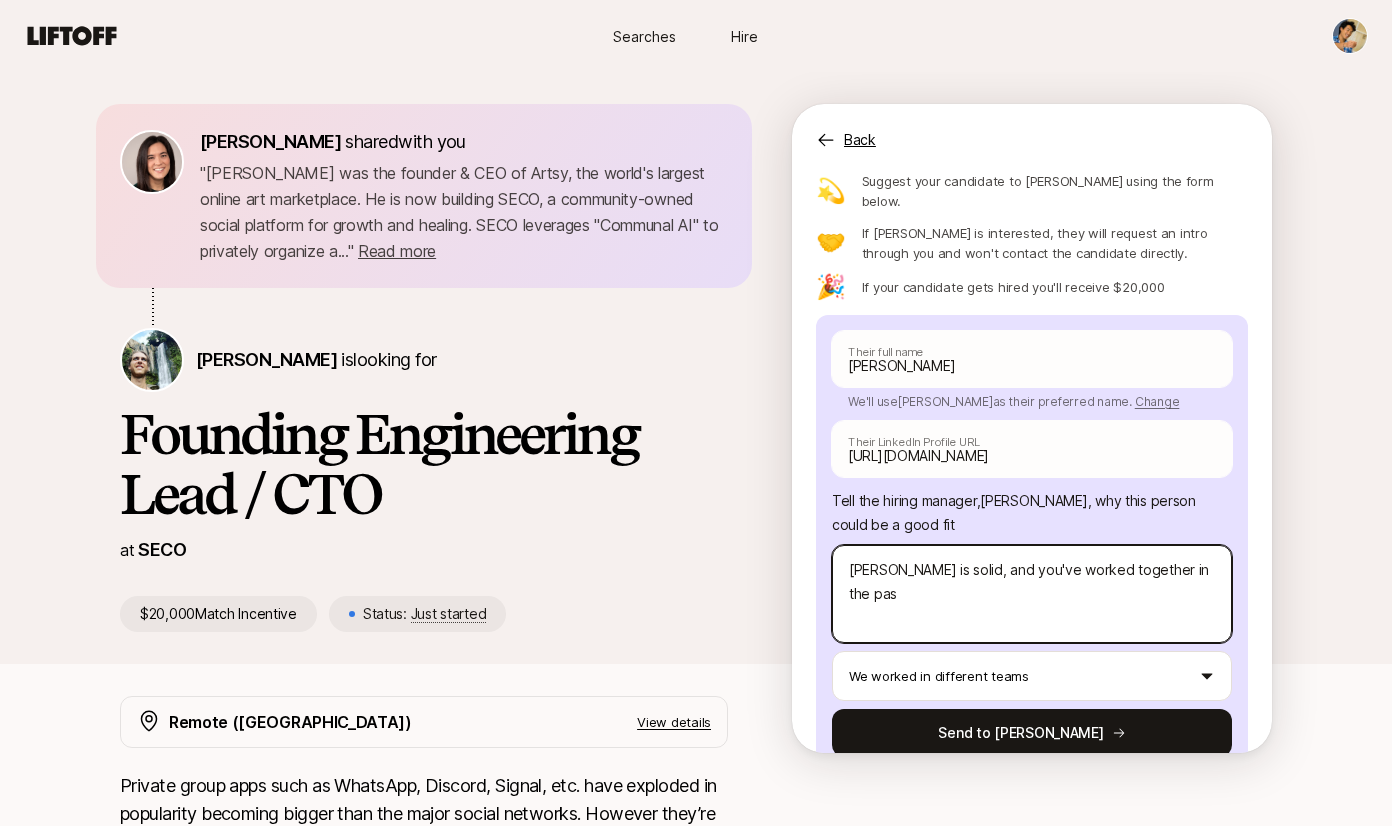 type on "x" 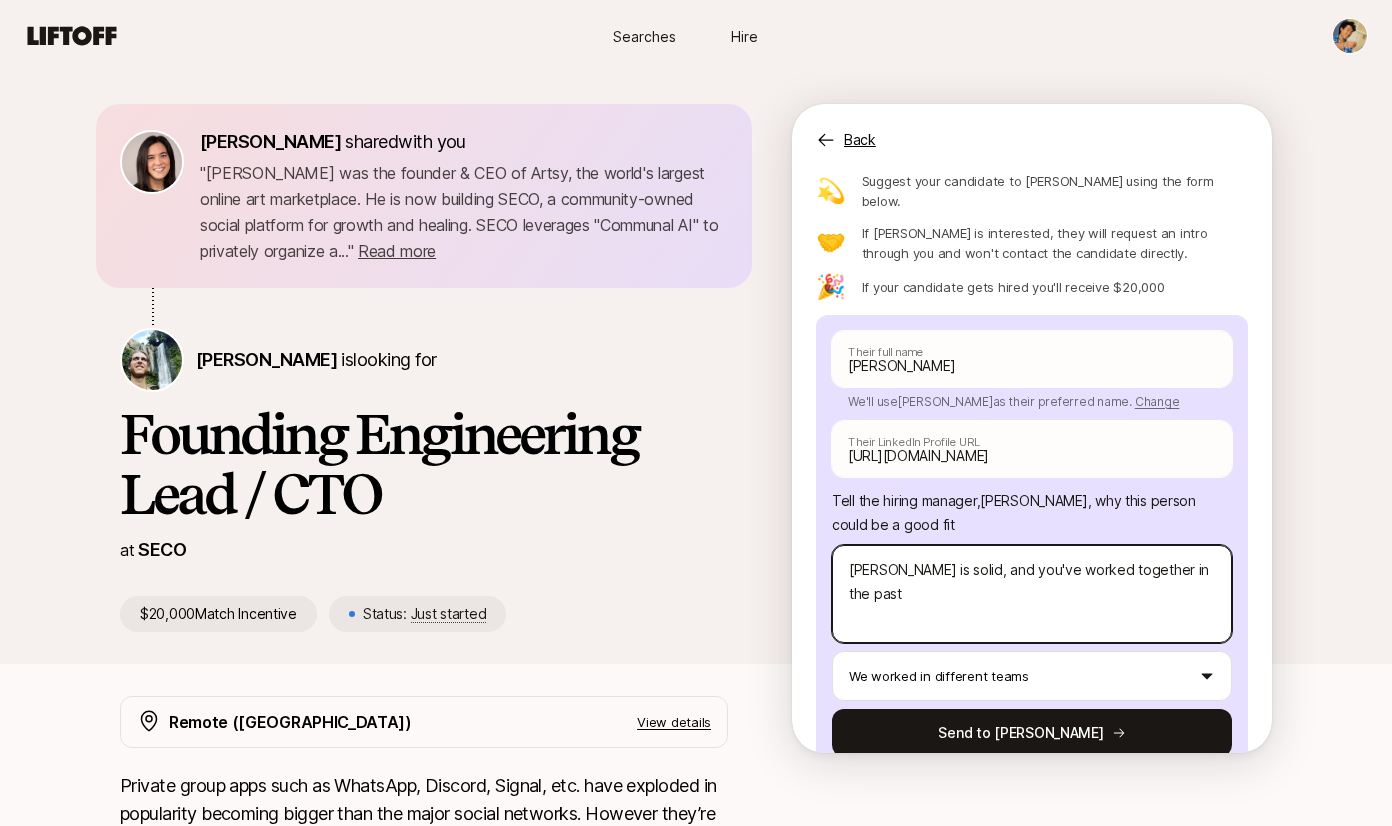 type on "x" 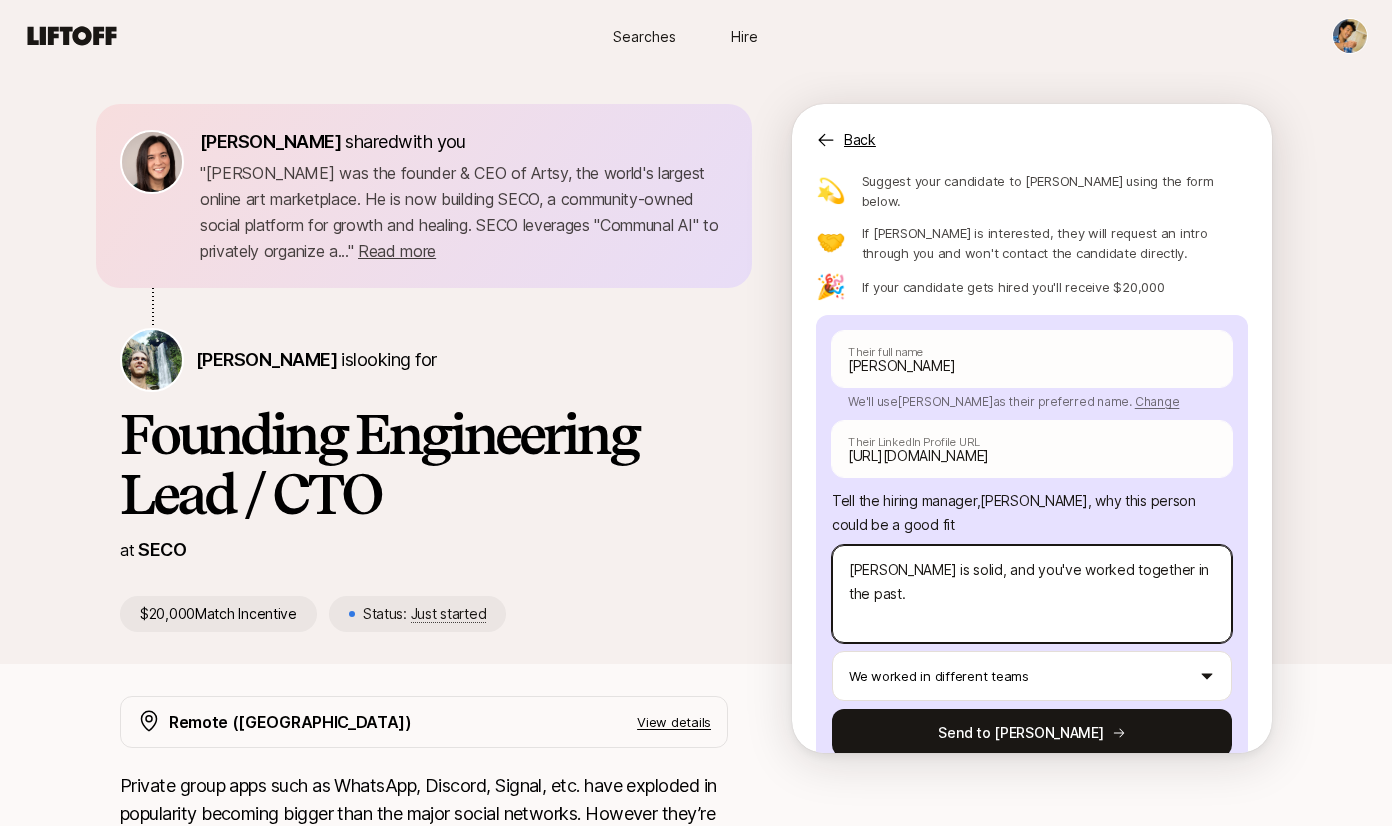 type on "Craig Spaeth is solid, and you've worked together in the past." 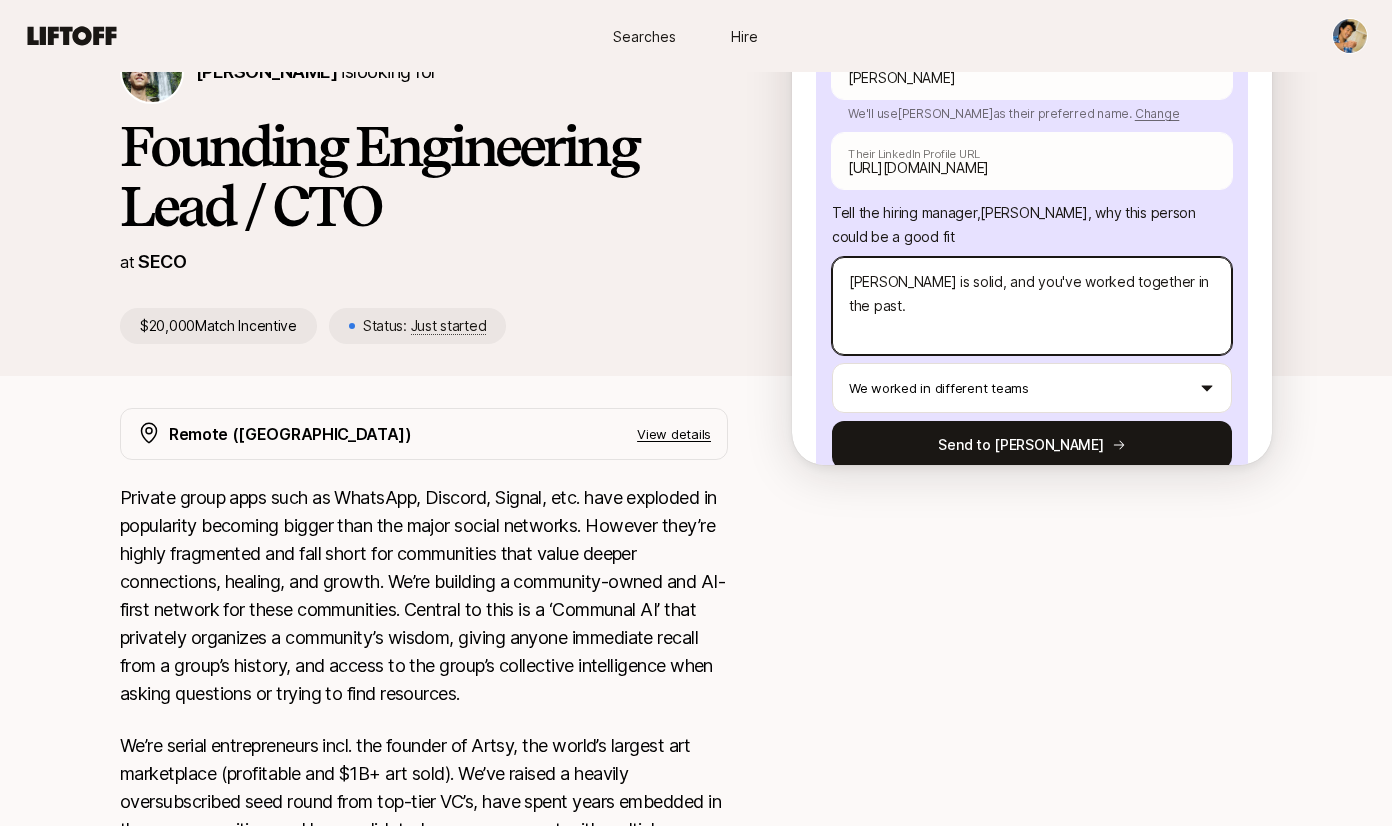 scroll, scrollTop: 317, scrollLeft: 0, axis: vertical 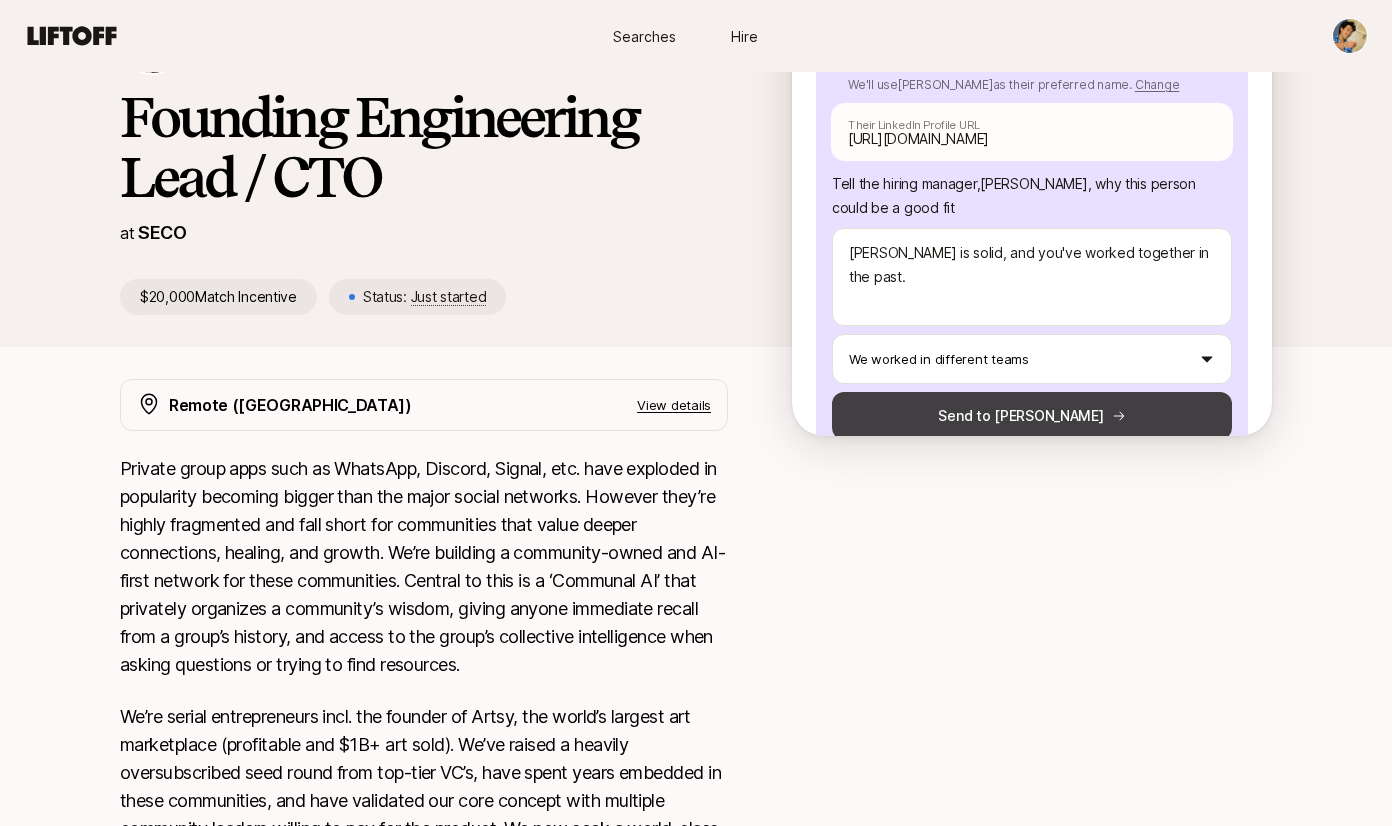 click on "Send to Carter" at bounding box center [1032, 416] 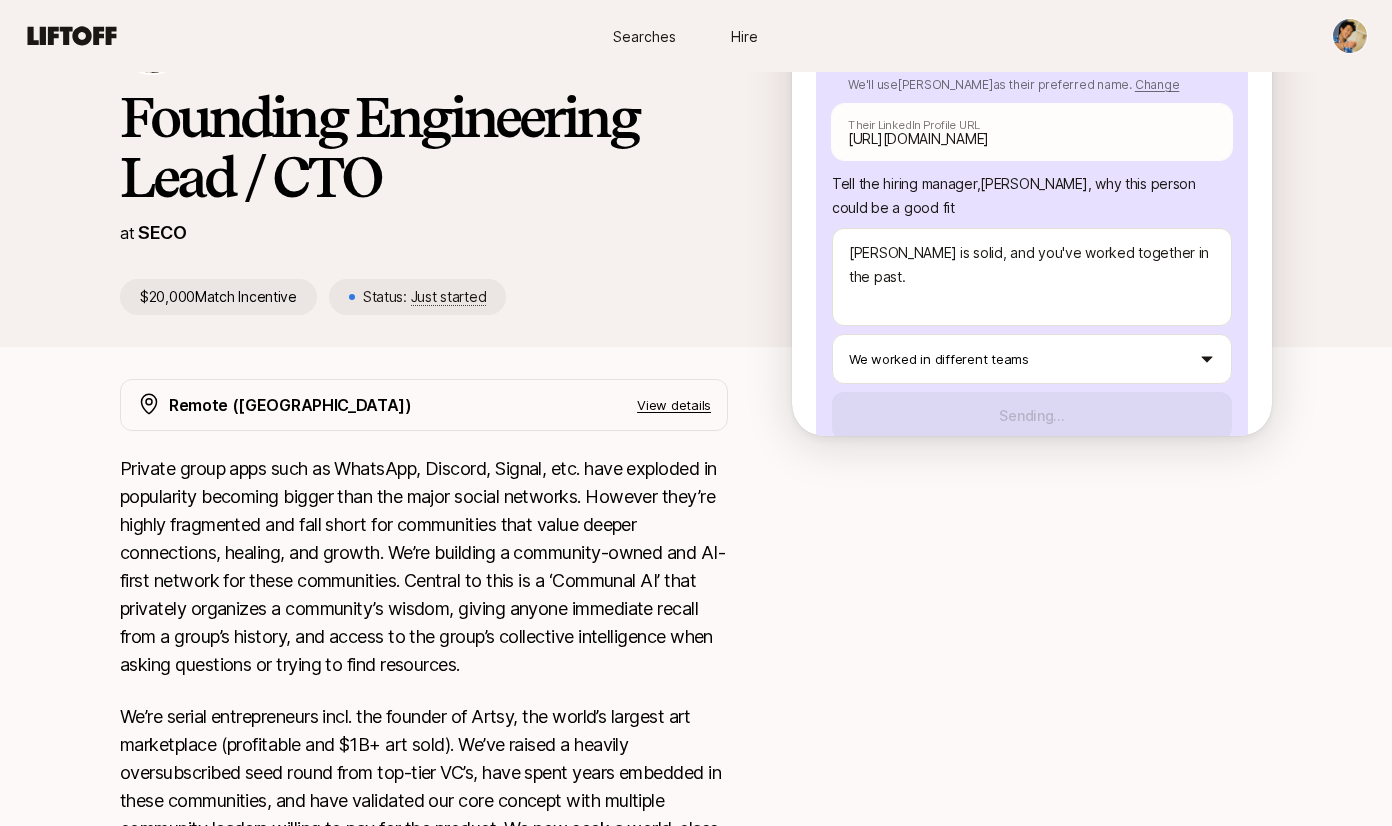 type on "x" 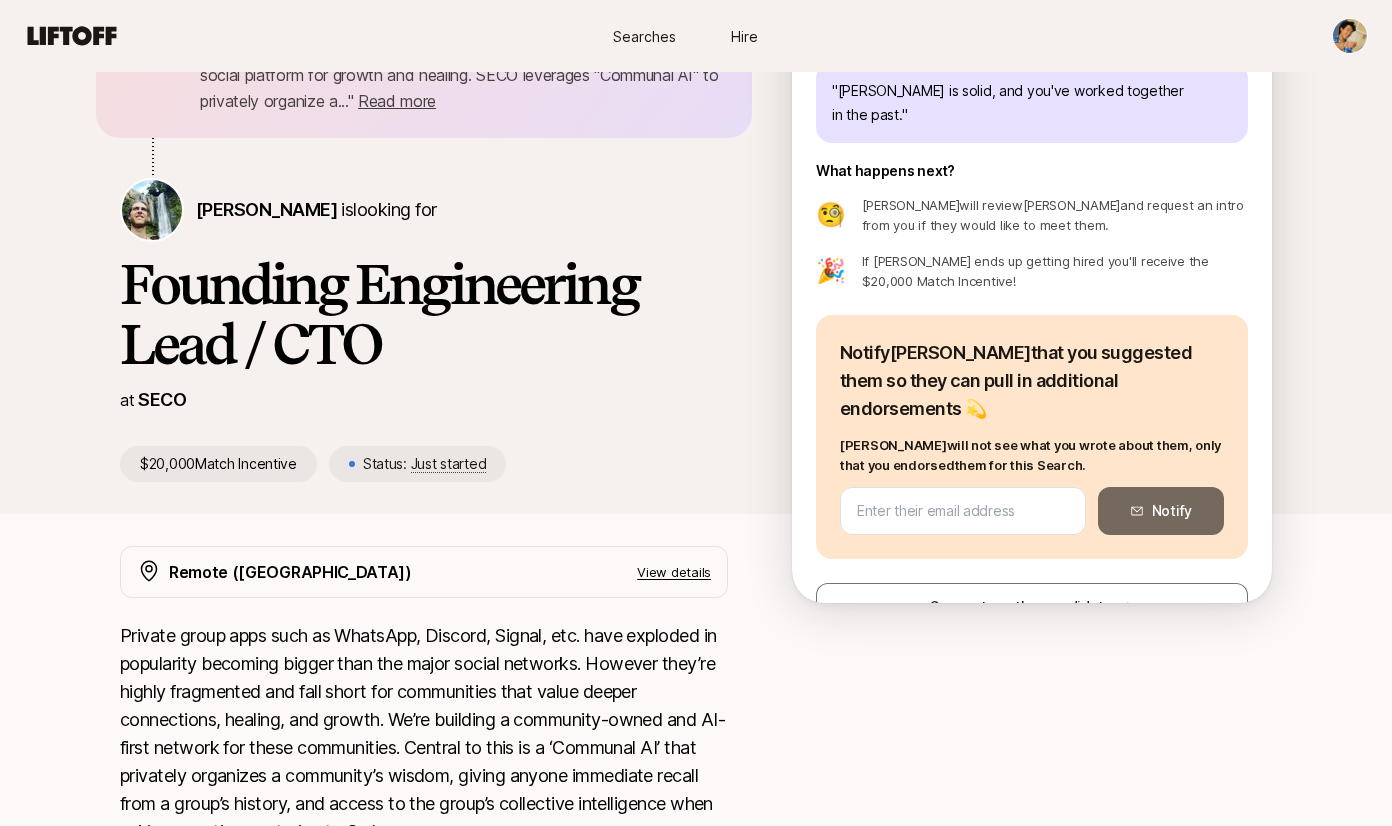 scroll, scrollTop: 0, scrollLeft: 0, axis: both 